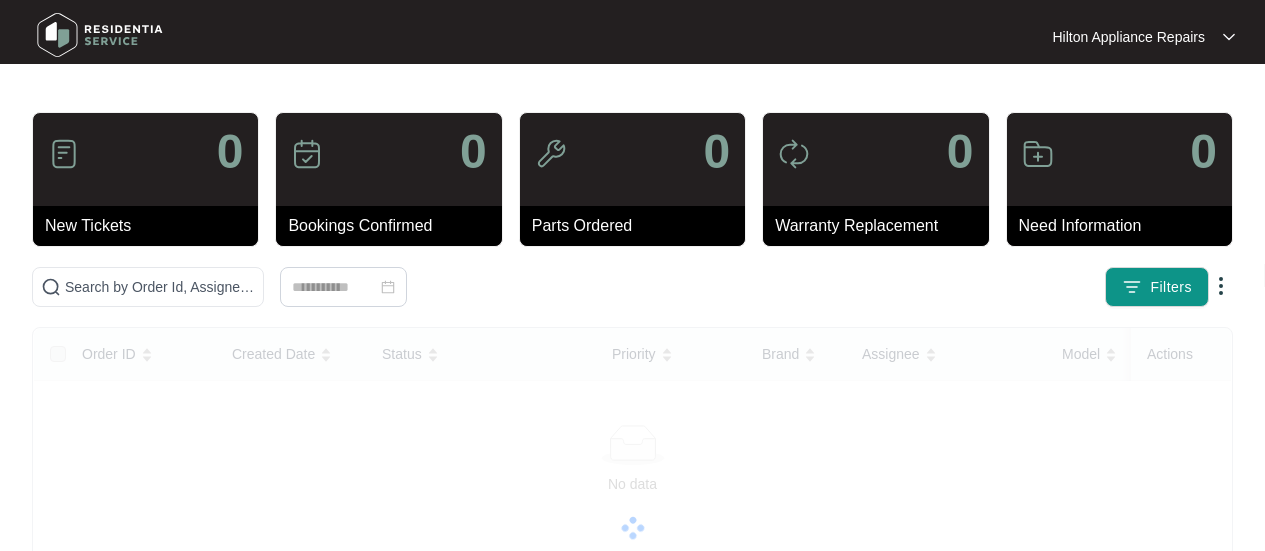scroll, scrollTop: 0, scrollLeft: 0, axis: both 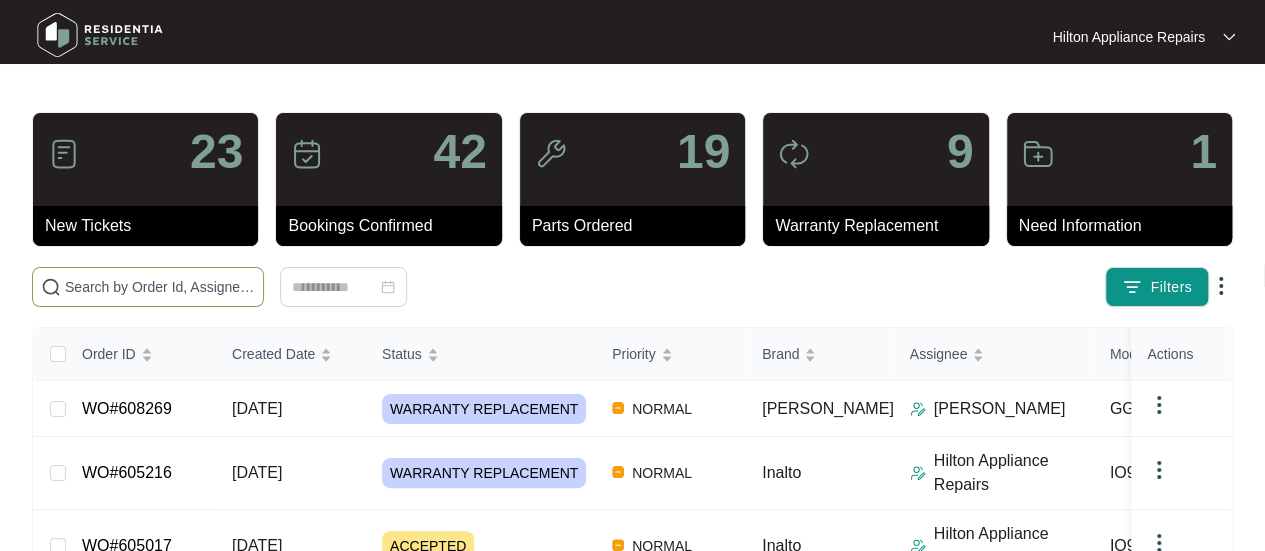drag, startPoint x: 75, startPoint y: 277, endPoint x: 86, endPoint y: 285, distance: 13.601471 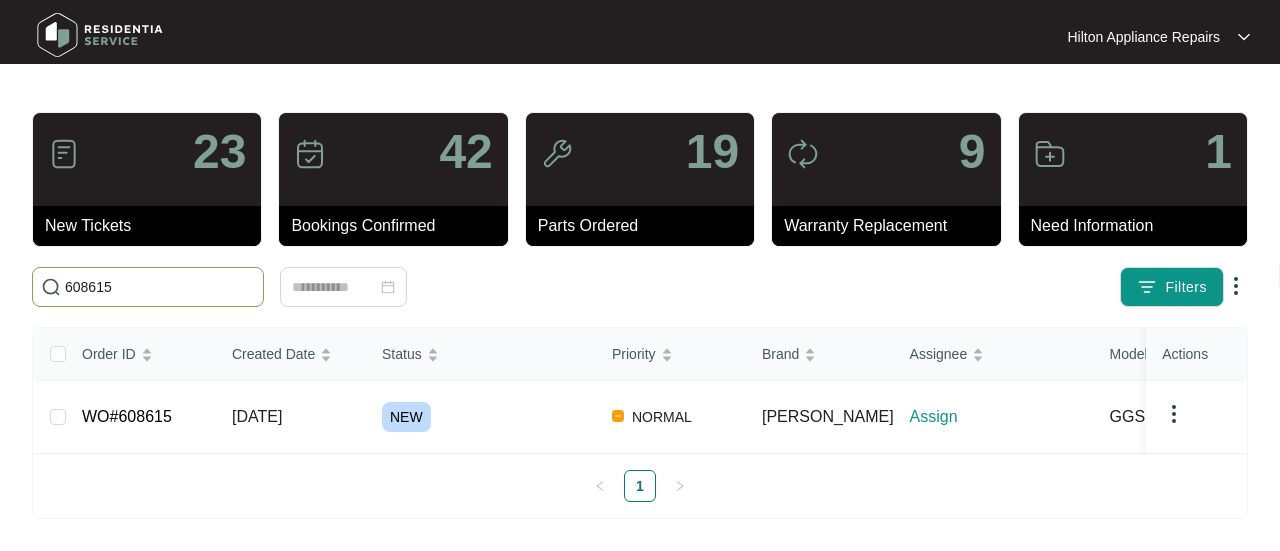 click on "608615" at bounding box center [148, 287] 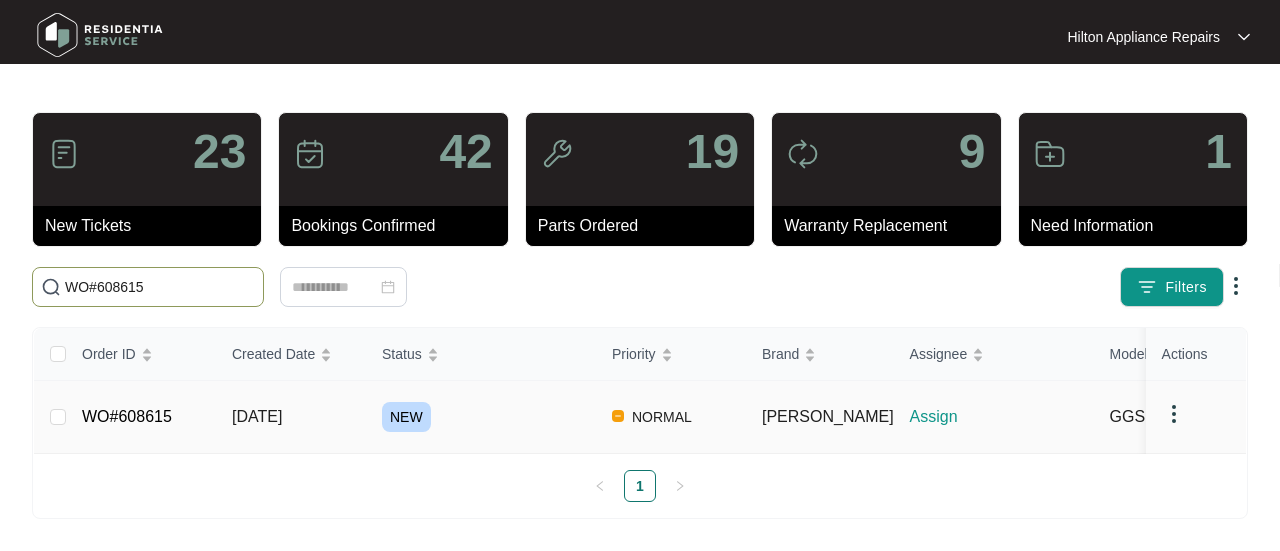 type on "WO#608615" 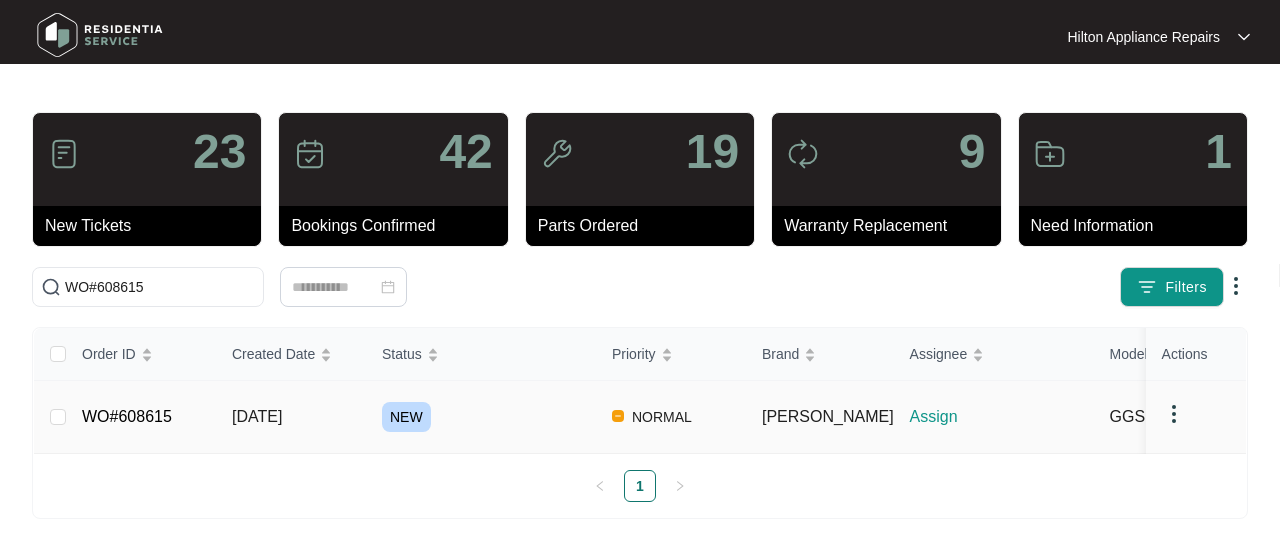 click on "[DATE]" at bounding box center [257, 416] 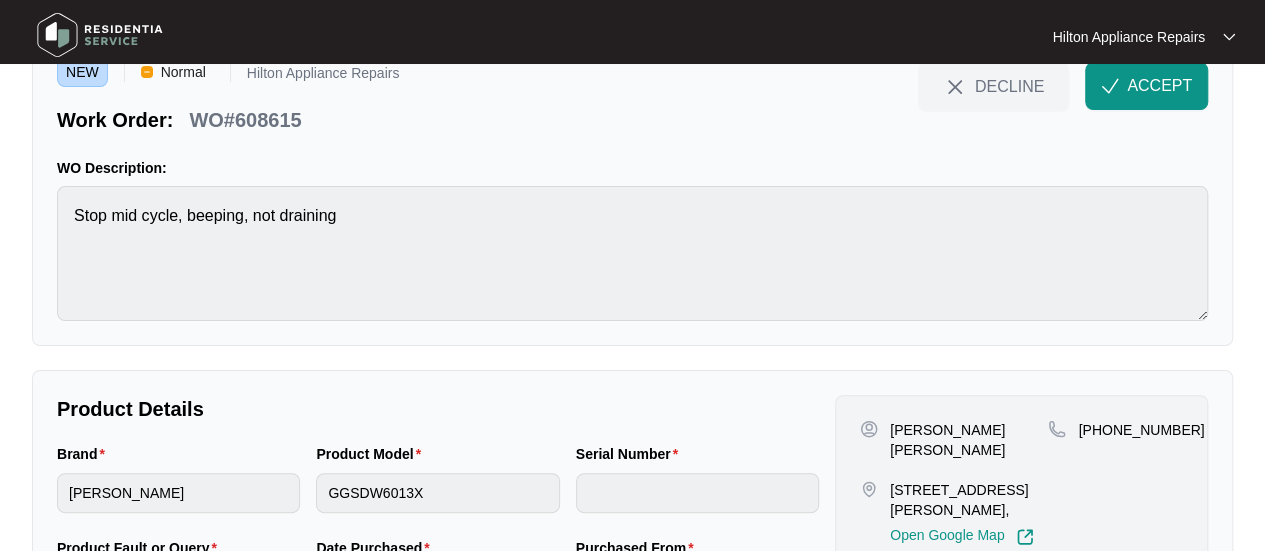 scroll, scrollTop: 0, scrollLeft: 0, axis: both 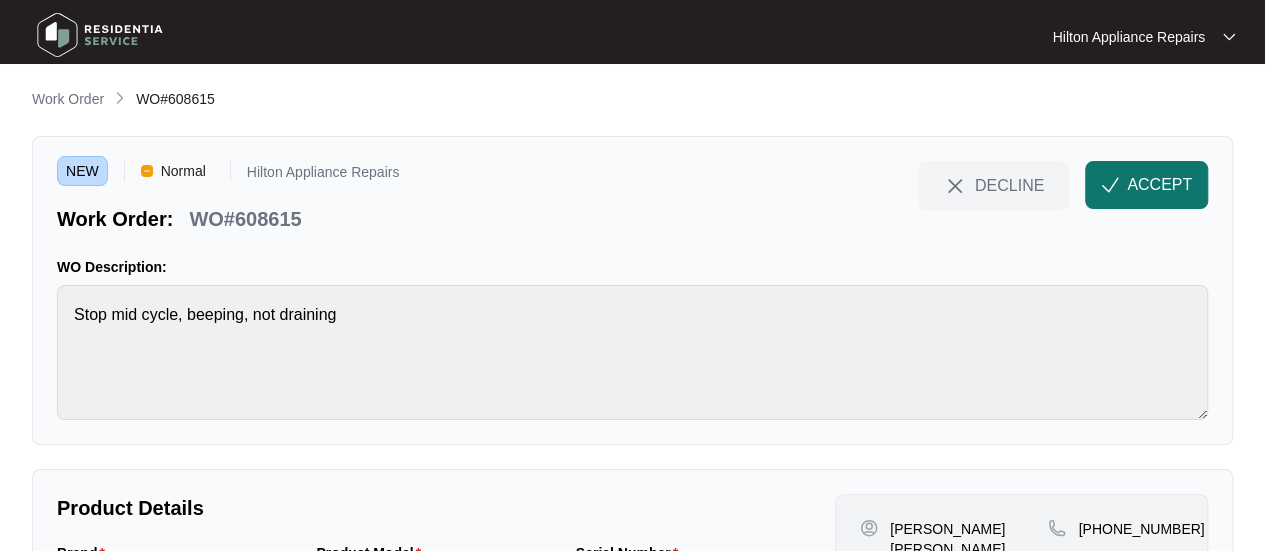 click on "ACCEPT" at bounding box center [1159, 185] 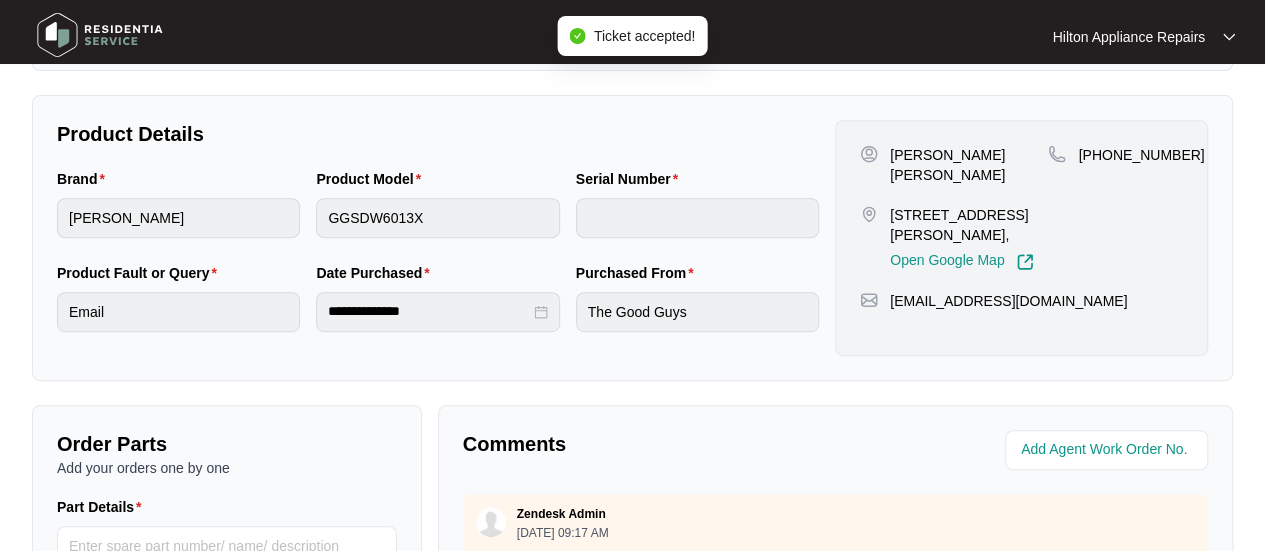 scroll, scrollTop: 200, scrollLeft: 0, axis: vertical 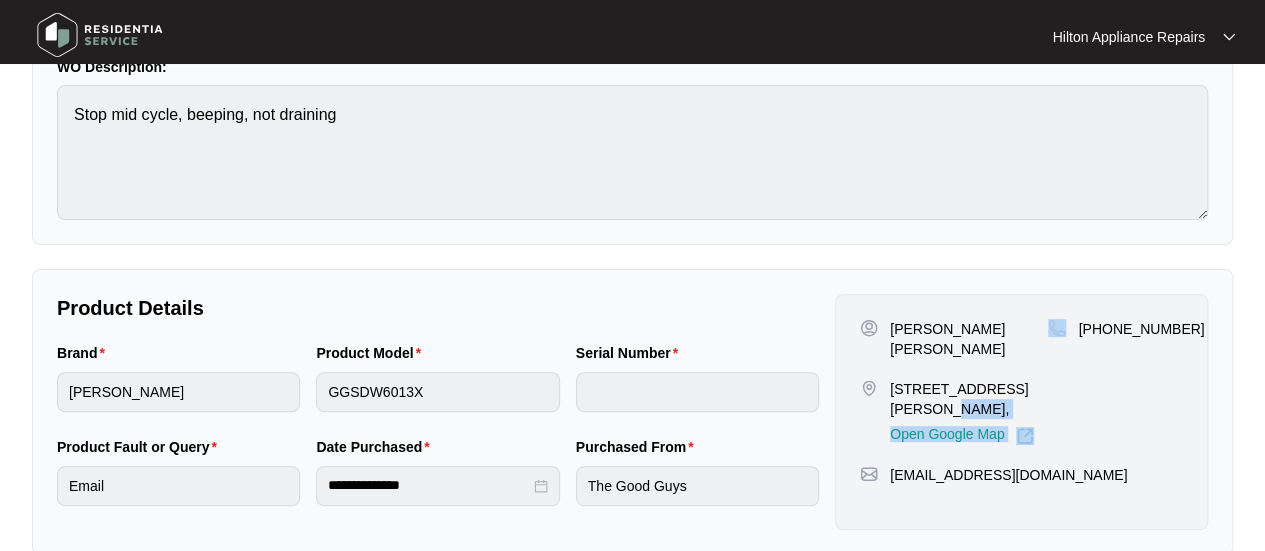 click on "Jackson O'malley 7 furlong street Cockburn central Wa 6164,  Open Google Map
+61415943464" at bounding box center (1021, 382) 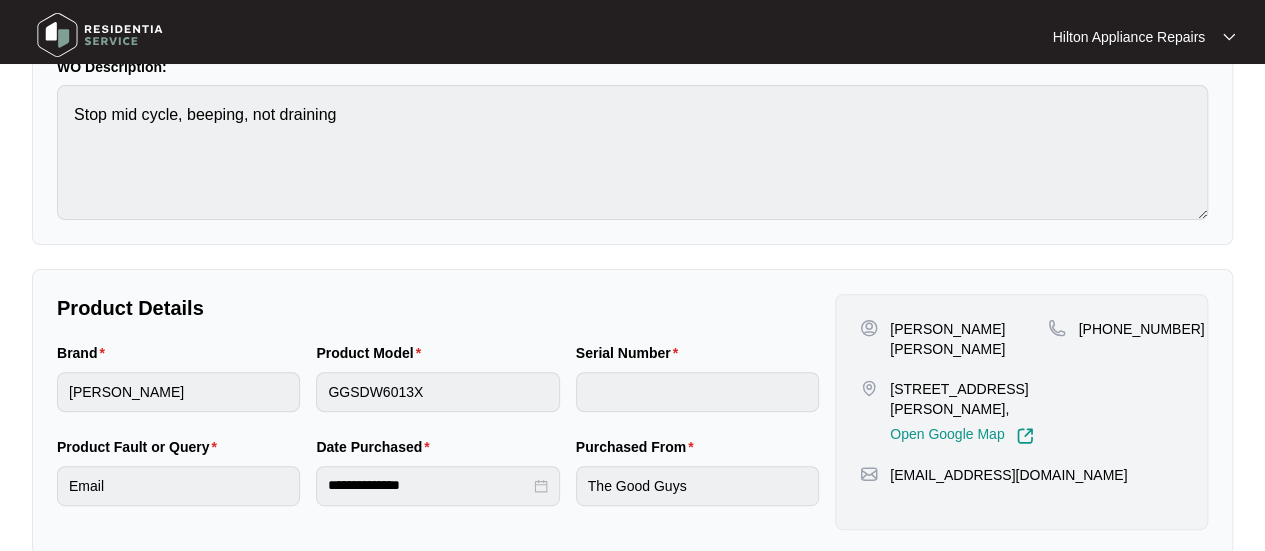 click on "+61415943464" at bounding box center [1115, 382] 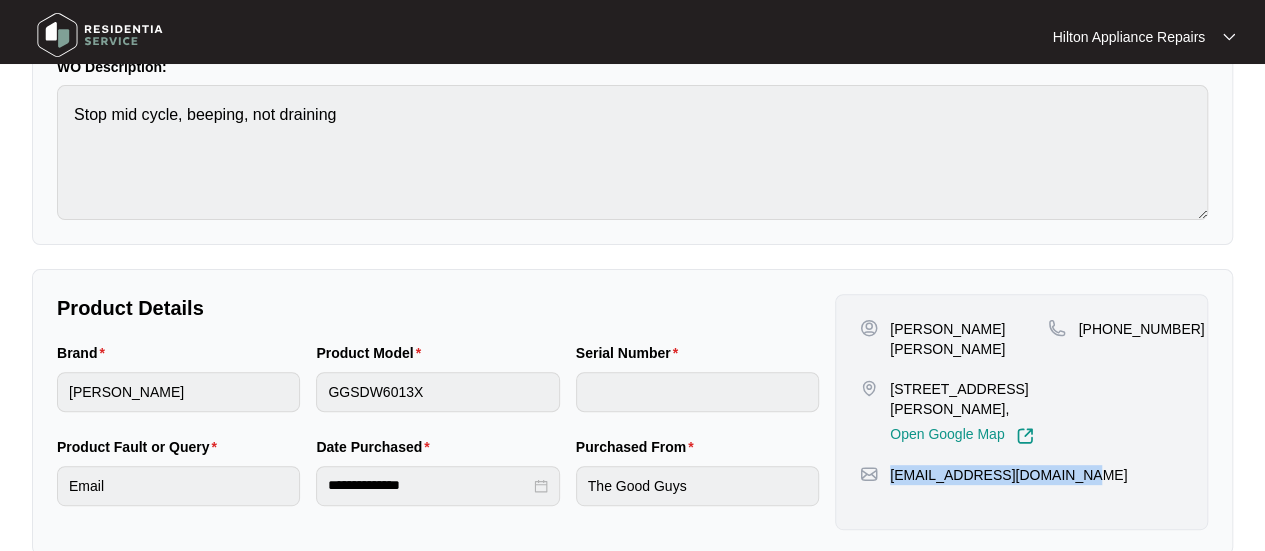 drag, startPoint x: 1080, startPoint y: 455, endPoint x: 884, endPoint y: 454, distance: 196.00255 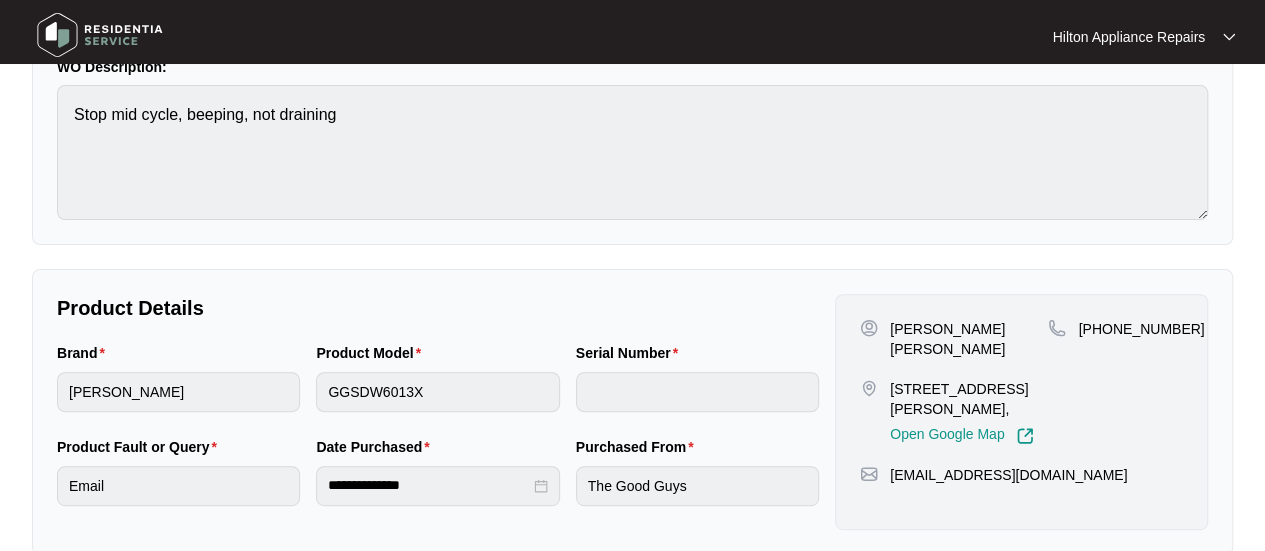 click on "Brand sôlt Product Model GGSDW6013X Serial Number" at bounding box center (438, 389) 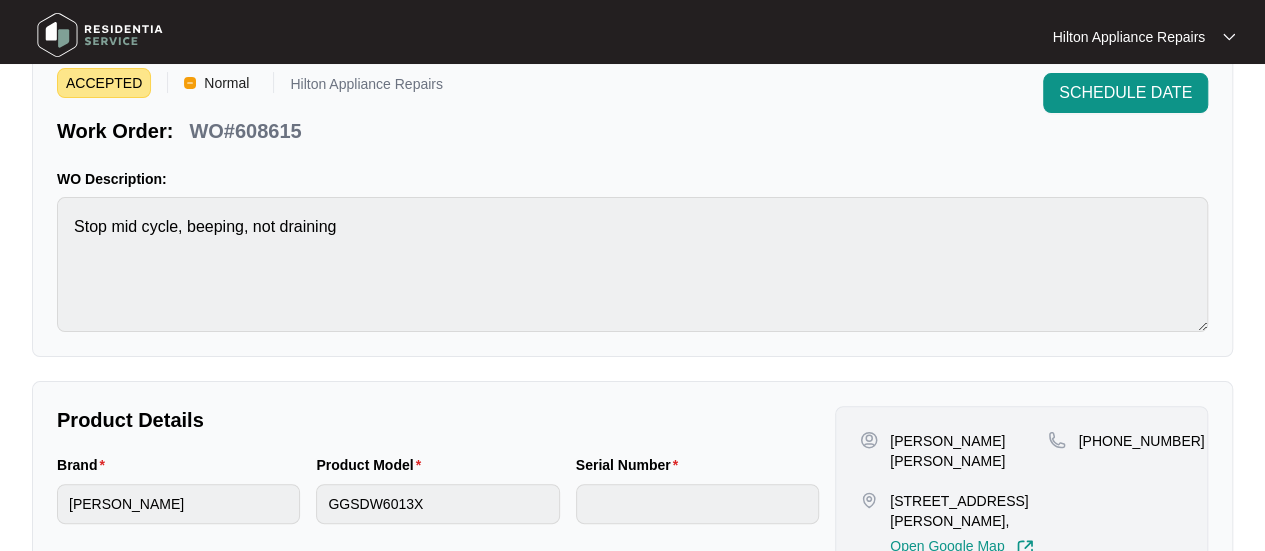 scroll, scrollTop: 0, scrollLeft: 0, axis: both 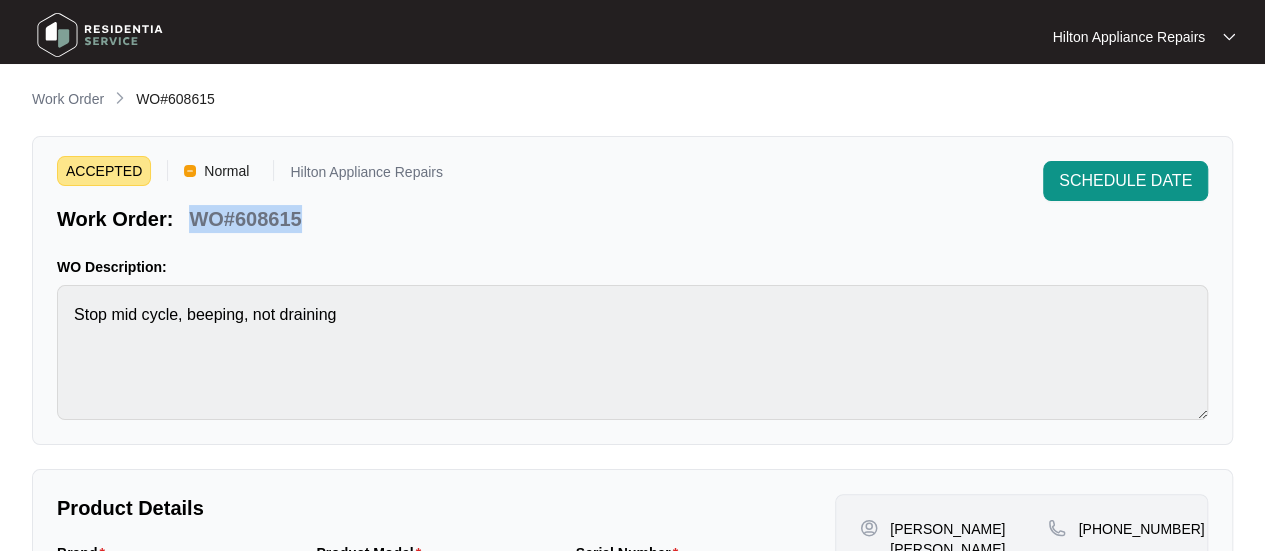 drag, startPoint x: 299, startPoint y: 221, endPoint x: 194, endPoint y: 229, distance: 105.30432 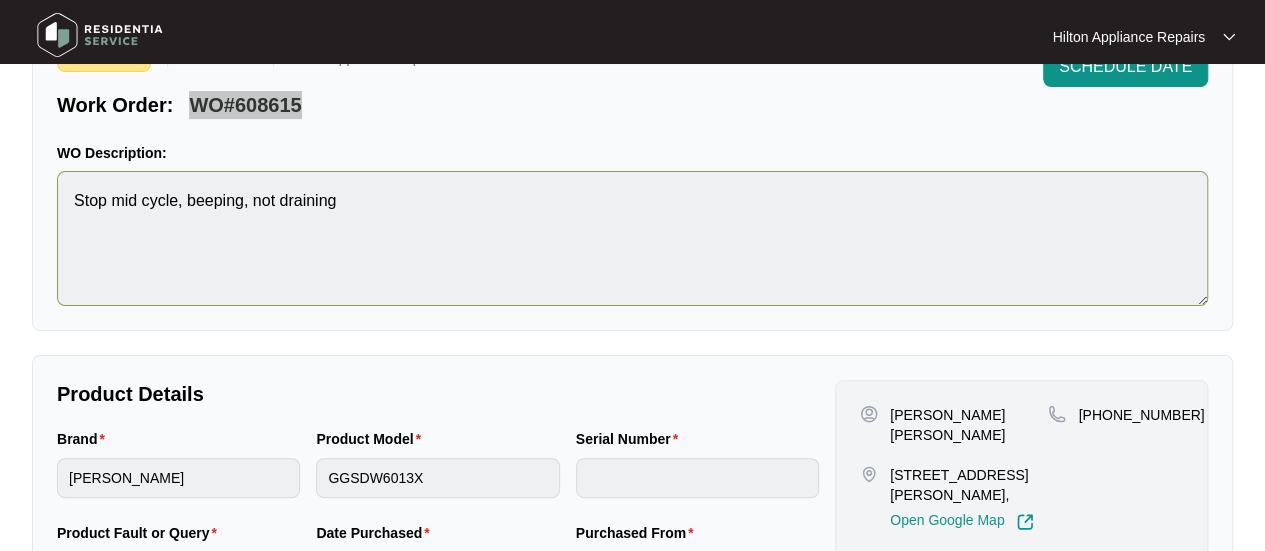 scroll, scrollTop: 200, scrollLeft: 0, axis: vertical 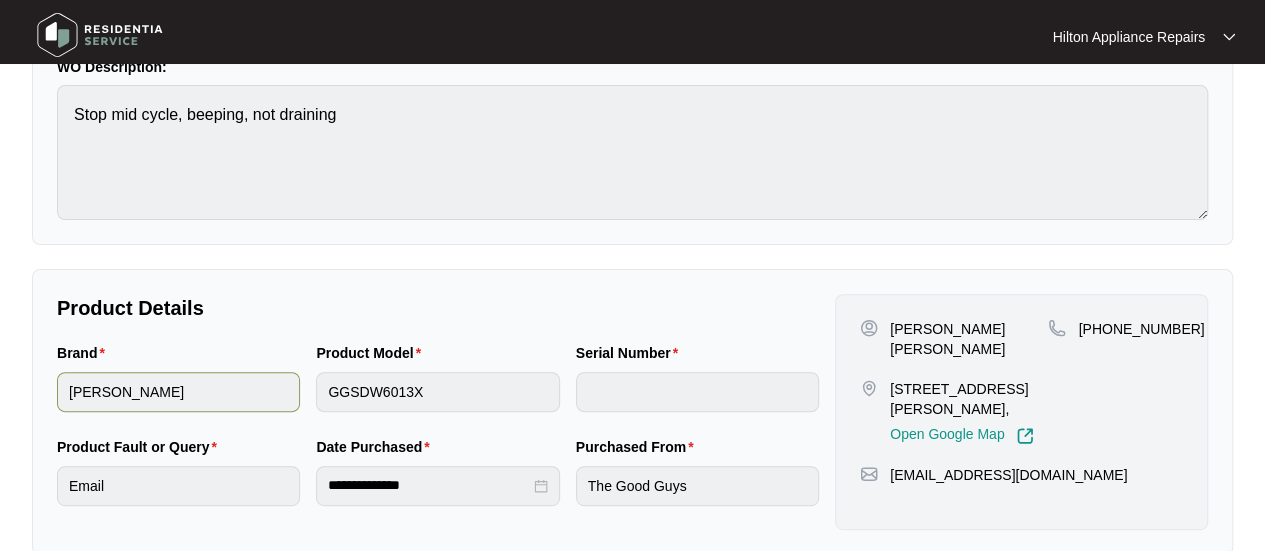 click on "Brand sôlt Product Model GGSDW6013X Serial Number" at bounding box center [438, 389] 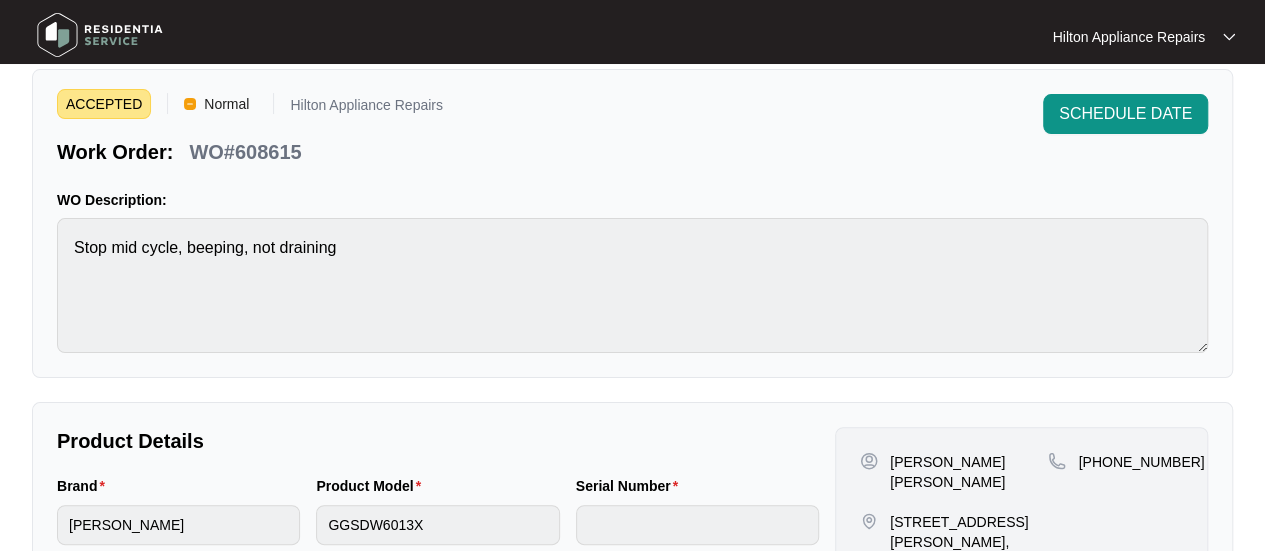 scroll, scrollTop: 0, scrollLeft: 0, axis: both 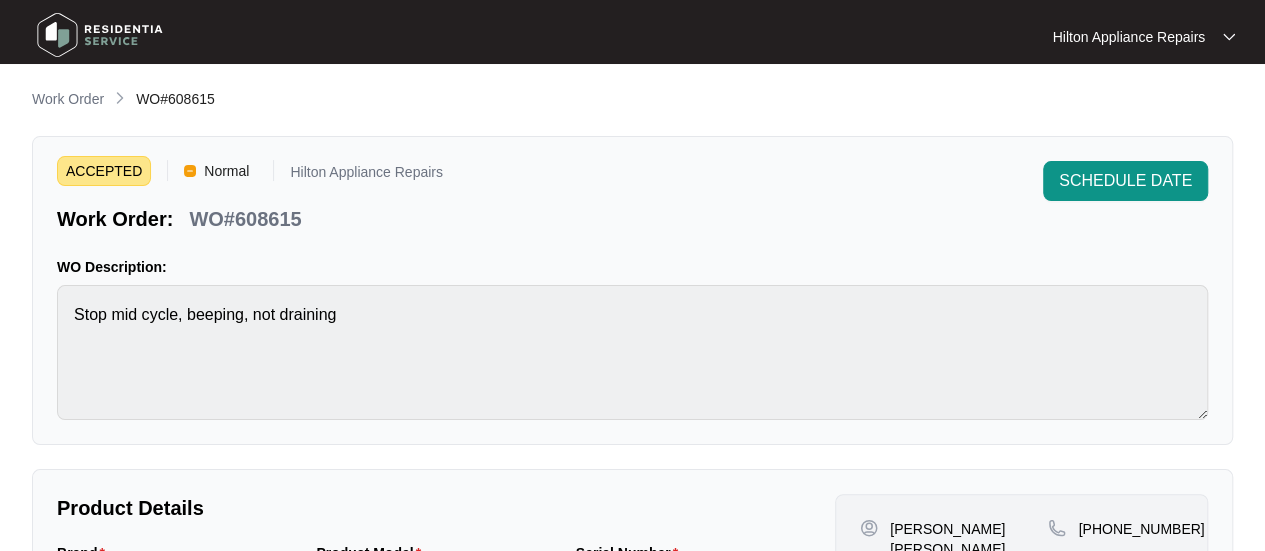 click on "ACCEPTED Normal Hilton Appliance Repairs Work Order: WO#608615 SCHEDULE DATE WO Description: Stop mid cycle, beeping, not draining" at bounding box center [632, 290] 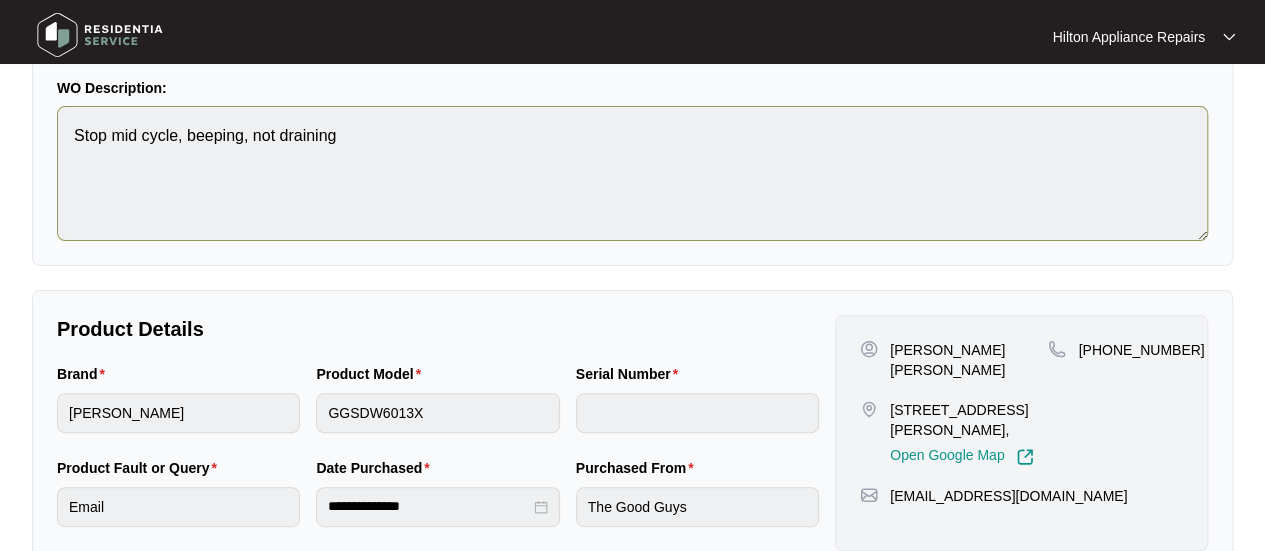 scroll, scrollTop: 300, scrollLeft: 0, axis: vertical 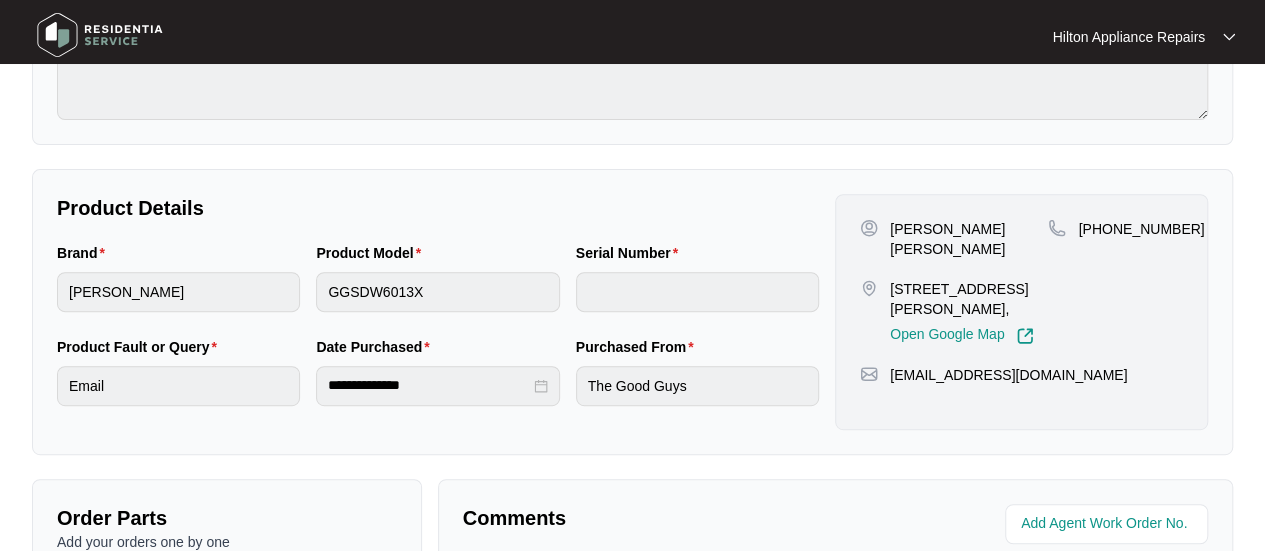drag, startPoint x: 1174, startPoint y: 230, endPoint x: 1106, endPoint y: 229, distance: 68.007355 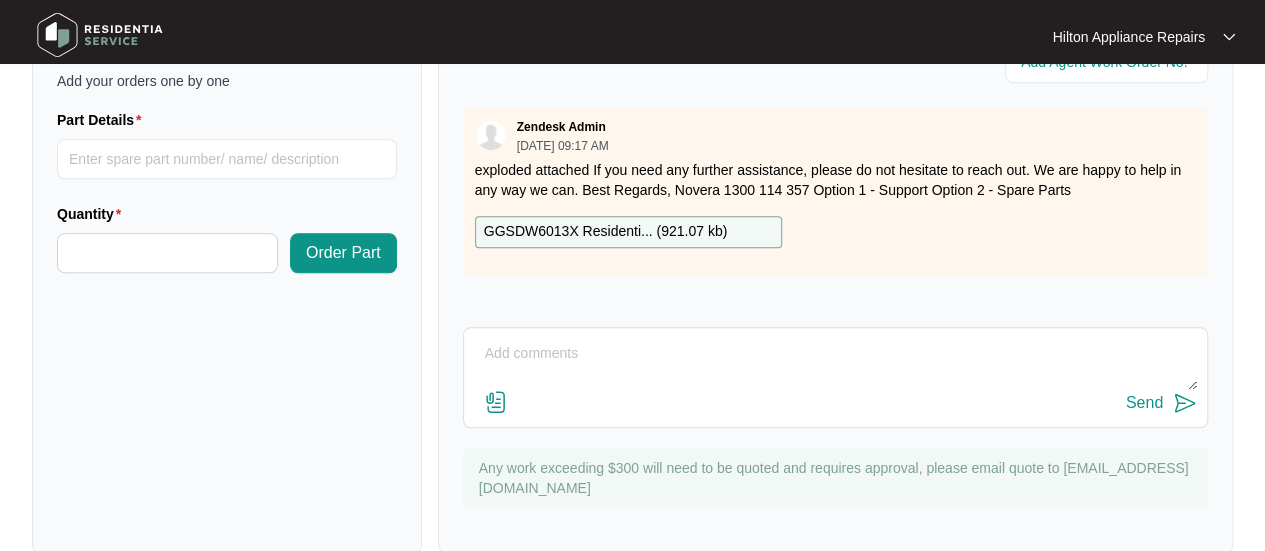 scroll, scrollTop: 791, scrollLeft: 0, axis: vertical 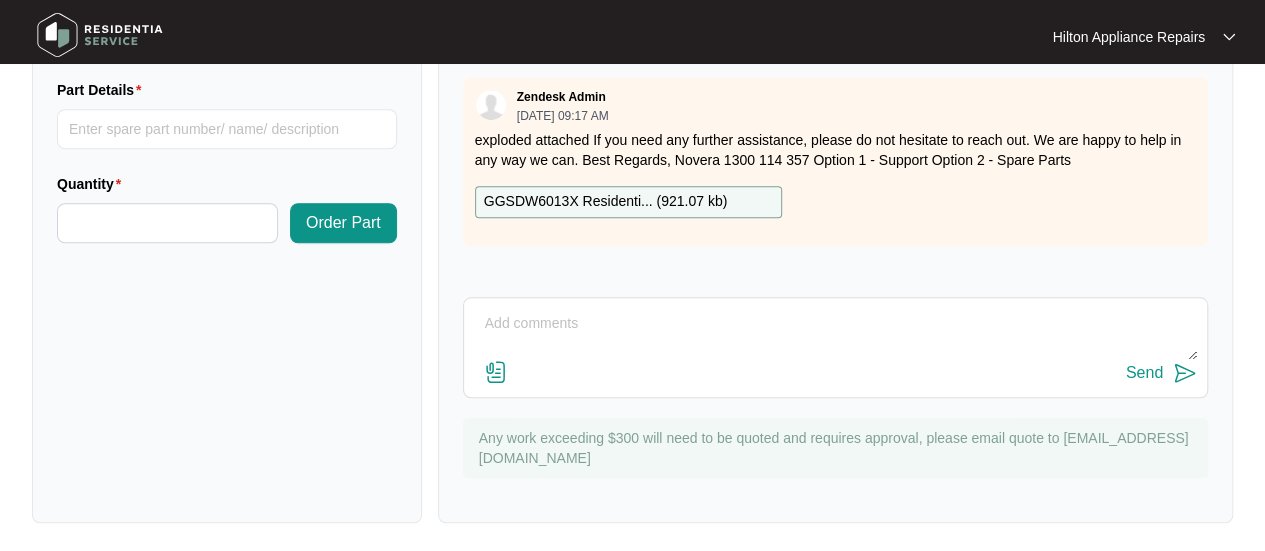 click at bounding box center [835, 334] 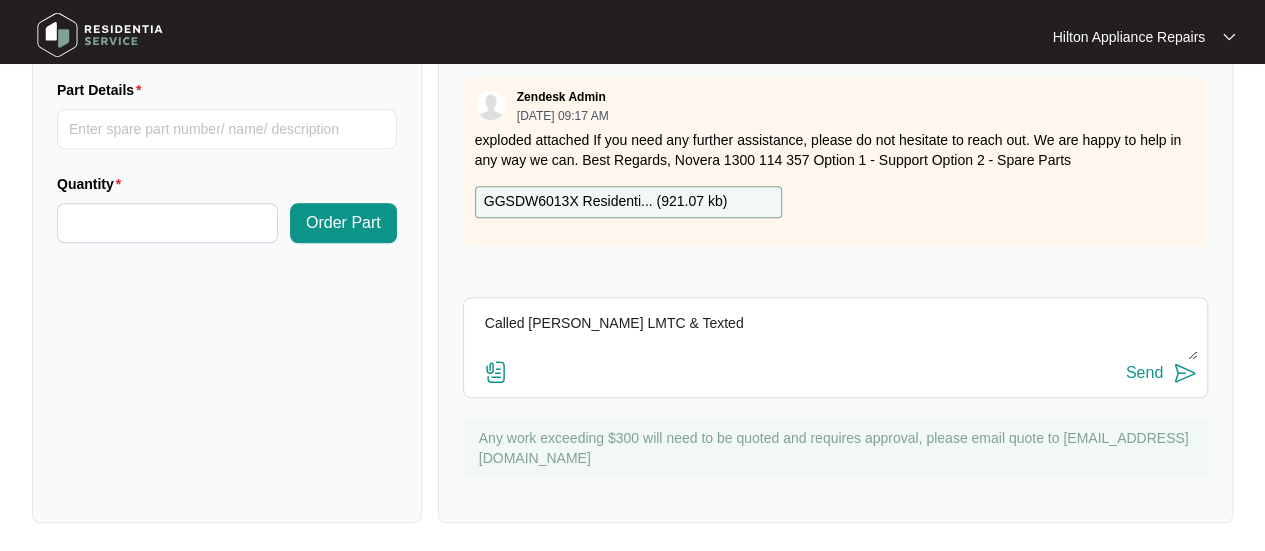 type on "Called Jackson LMTC & Texted" 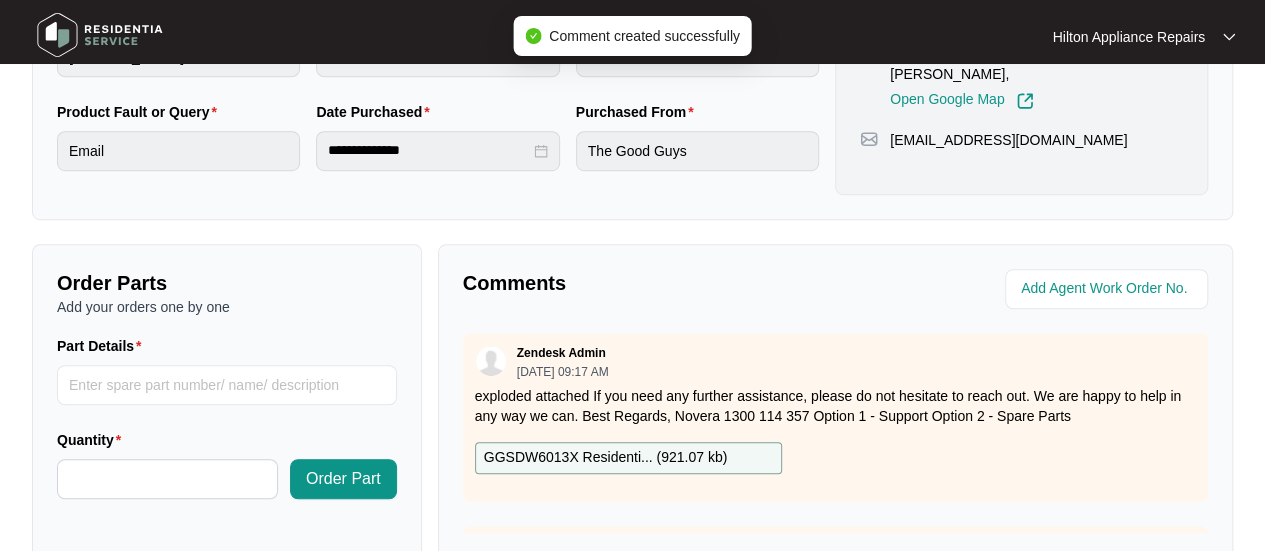 scroll, scrollTop: 291, scrollLeft: 0, axis: vertical 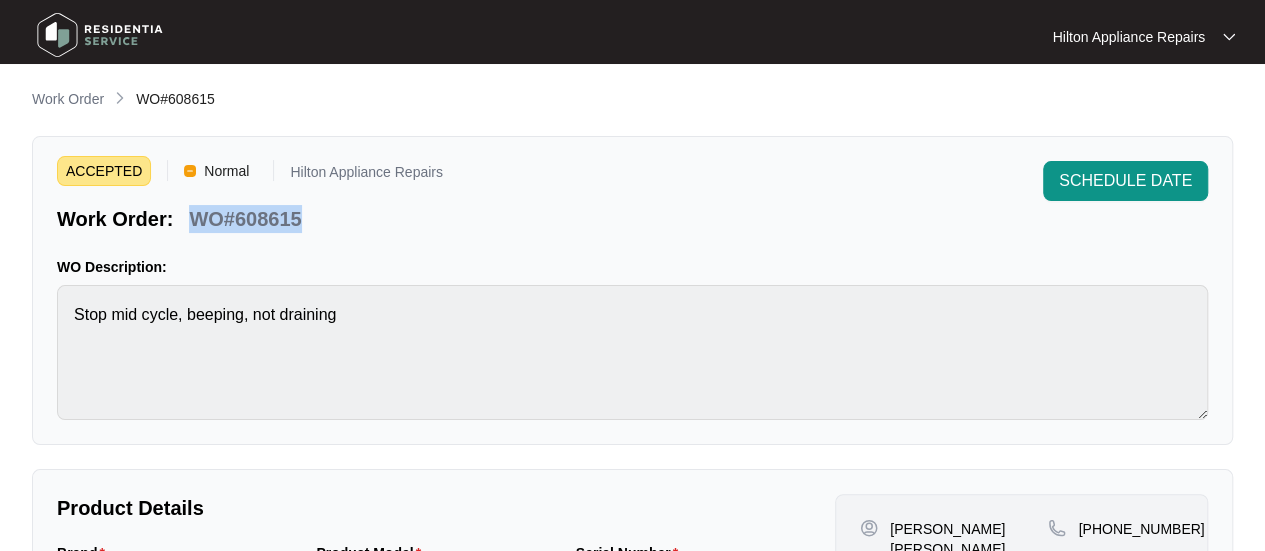 drag, startPoint x: 272, startPoint y: 215, endPoint x: 190, endPoint y: 218, distance: 82.05486 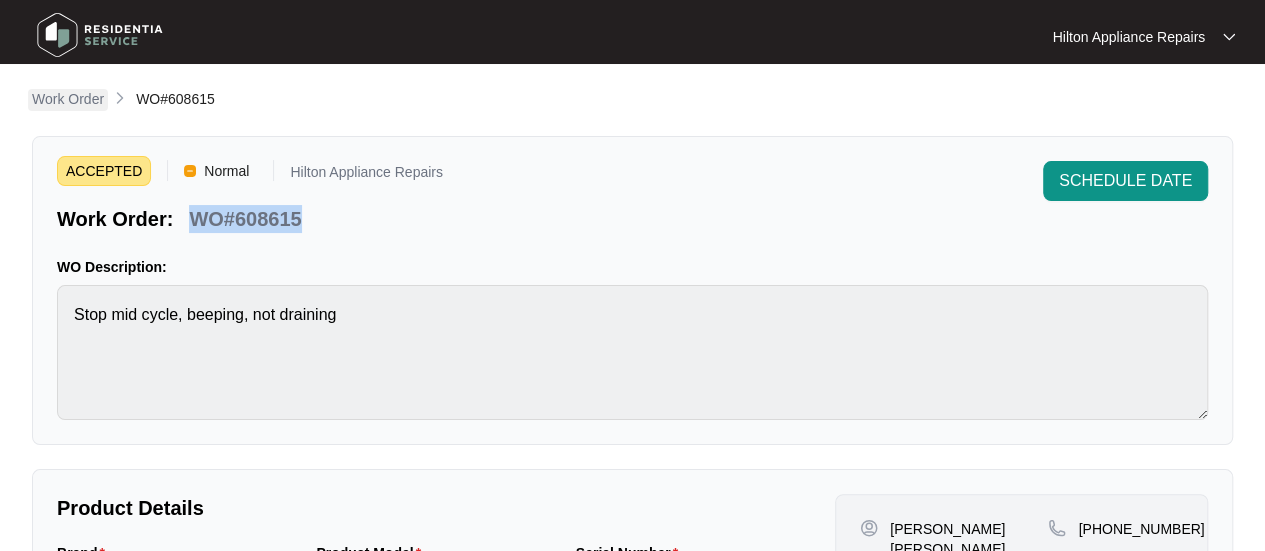 click on "Work Order" at bounding box center [68, 99] 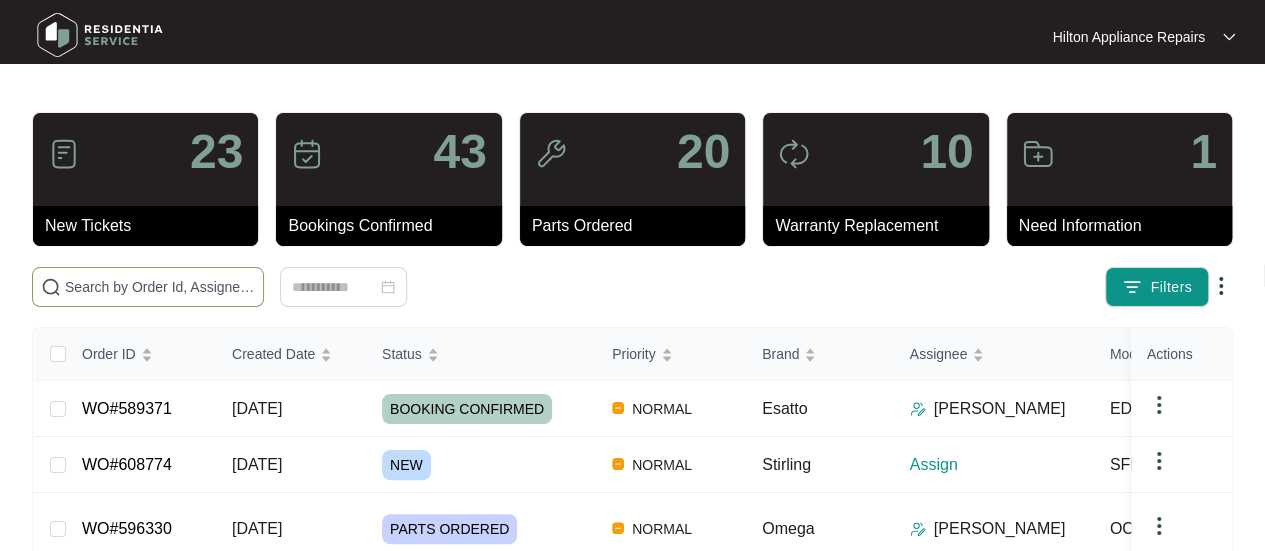 click at bounding box center [160, 287] 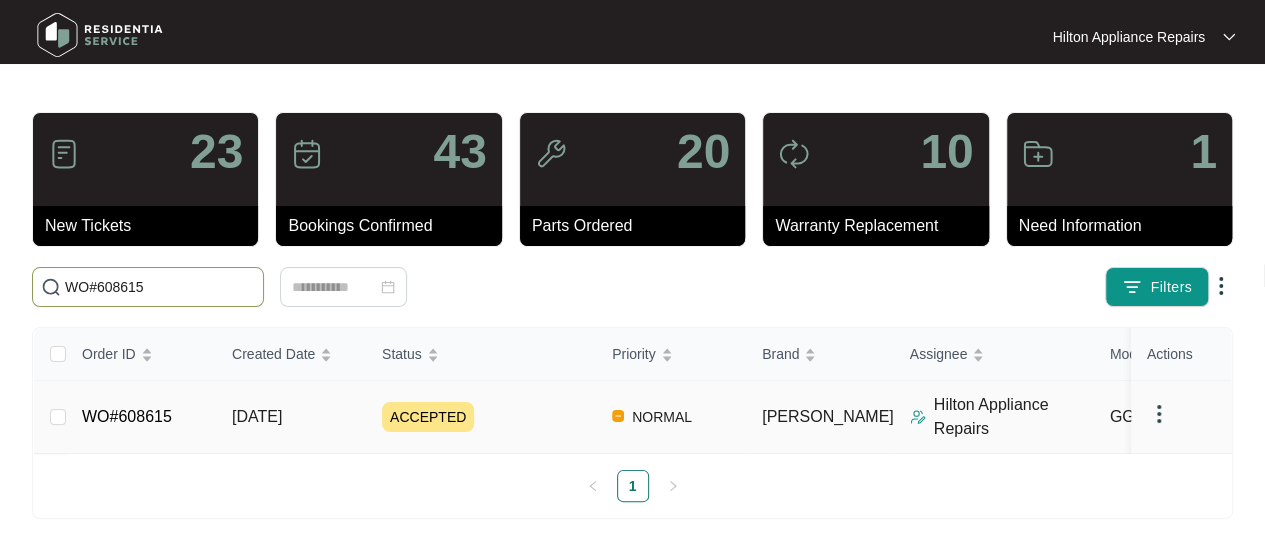 type on "WO#608615" 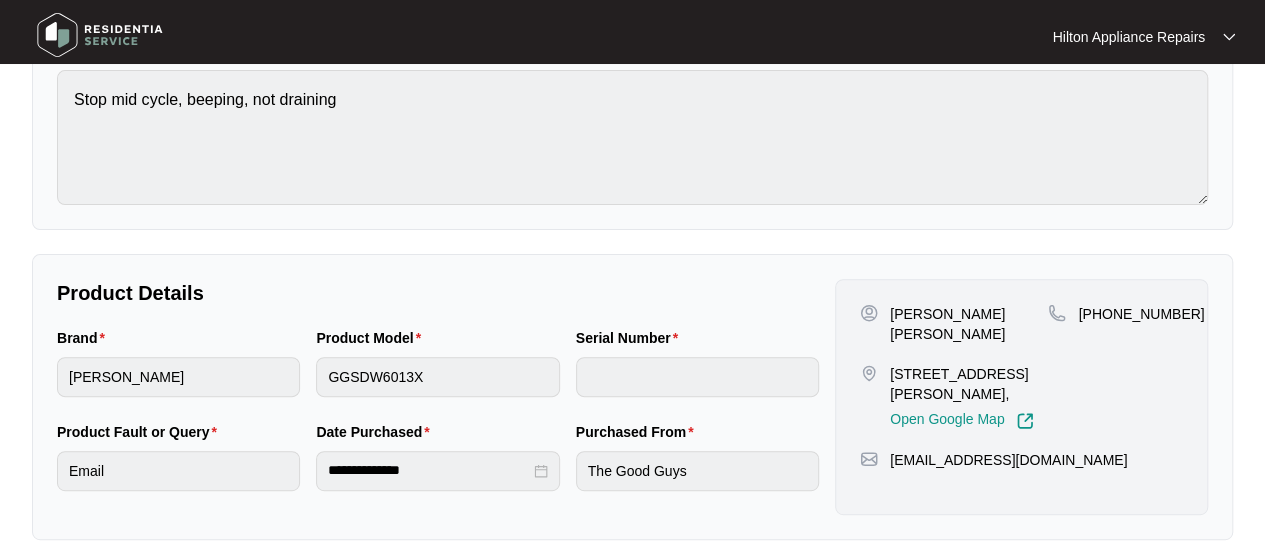 scroll, scrollTop: 300, scrollLeft: 0, axis: vertical 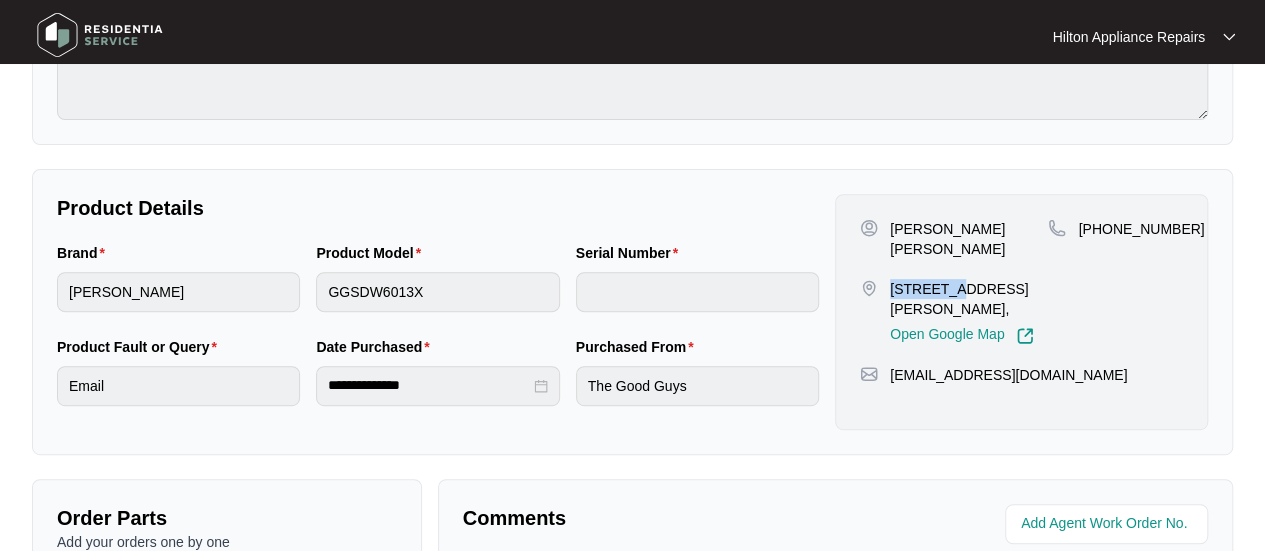 drag, startPoint x: 944, startPoint y: 268, endPoint x: 888, endPoint y: 267, distance: 56.008926 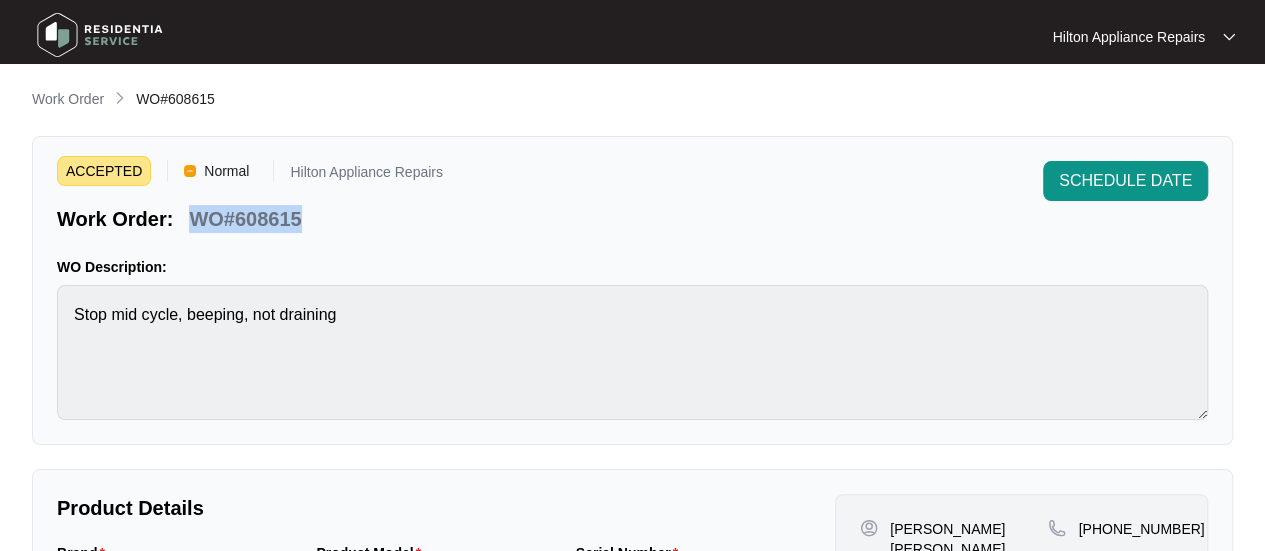 drag, startPoint x: 320, startPoint y: 216, endPoint x: 194, endPoint y: 216, distance: 126 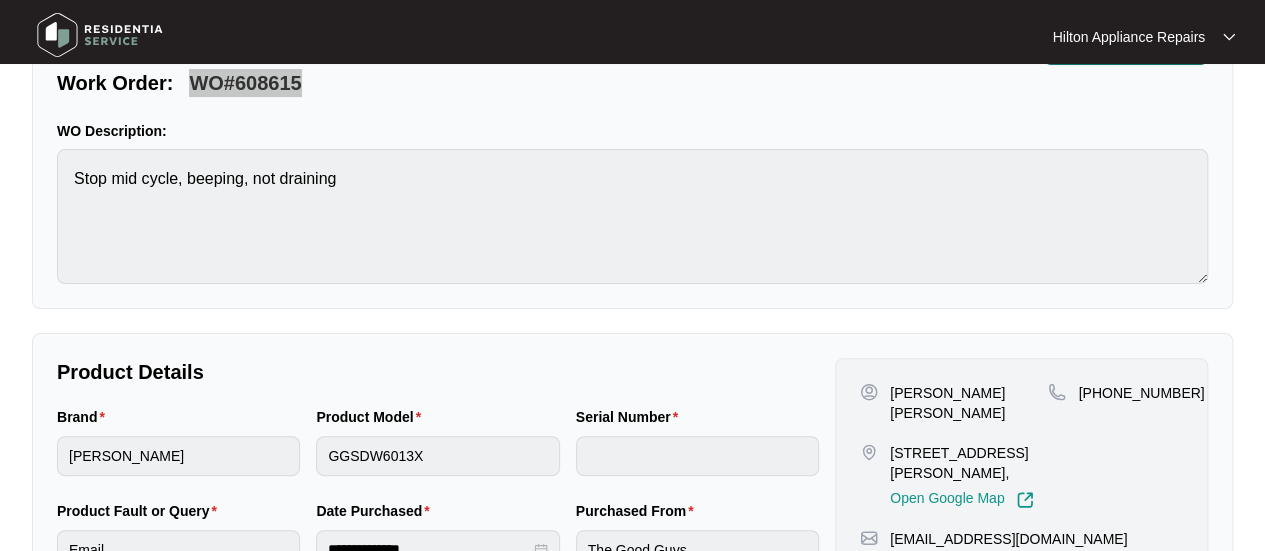 scroll, scrollTop: 0, scrollLeft: 0, axis: both 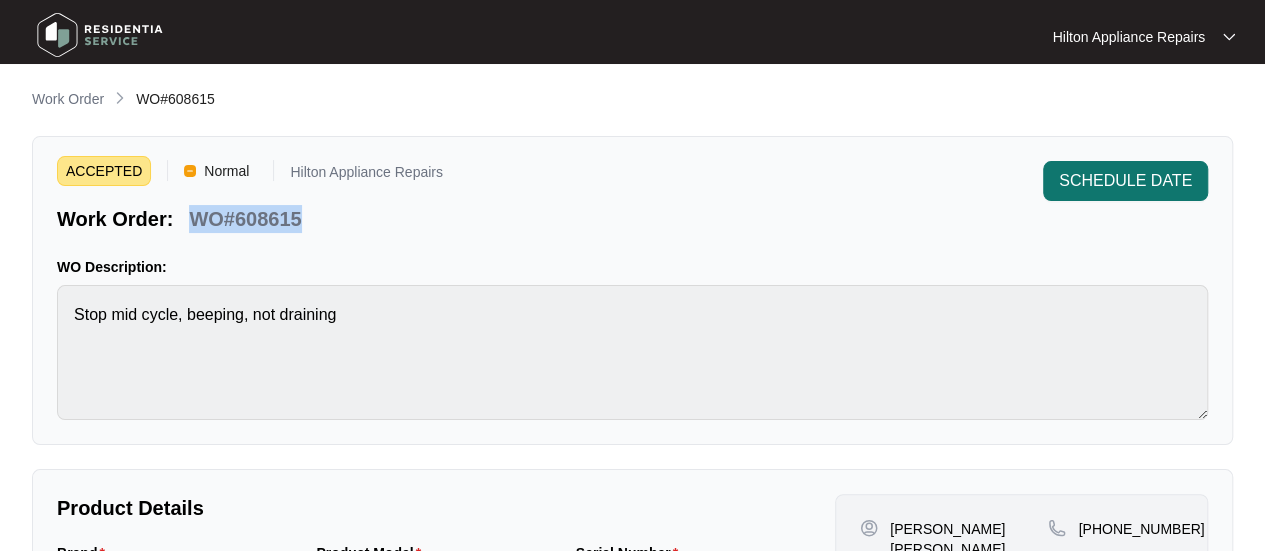 click on "SCHEDULE DATE" at bounding box center (1125, 181) 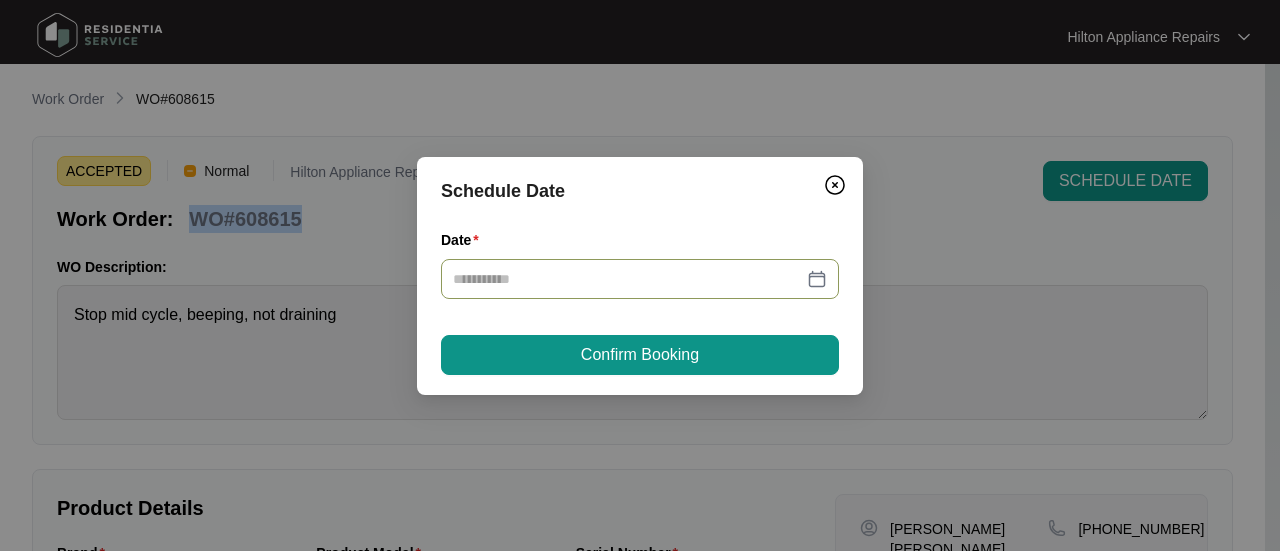 click at bounding box center [640, 279] 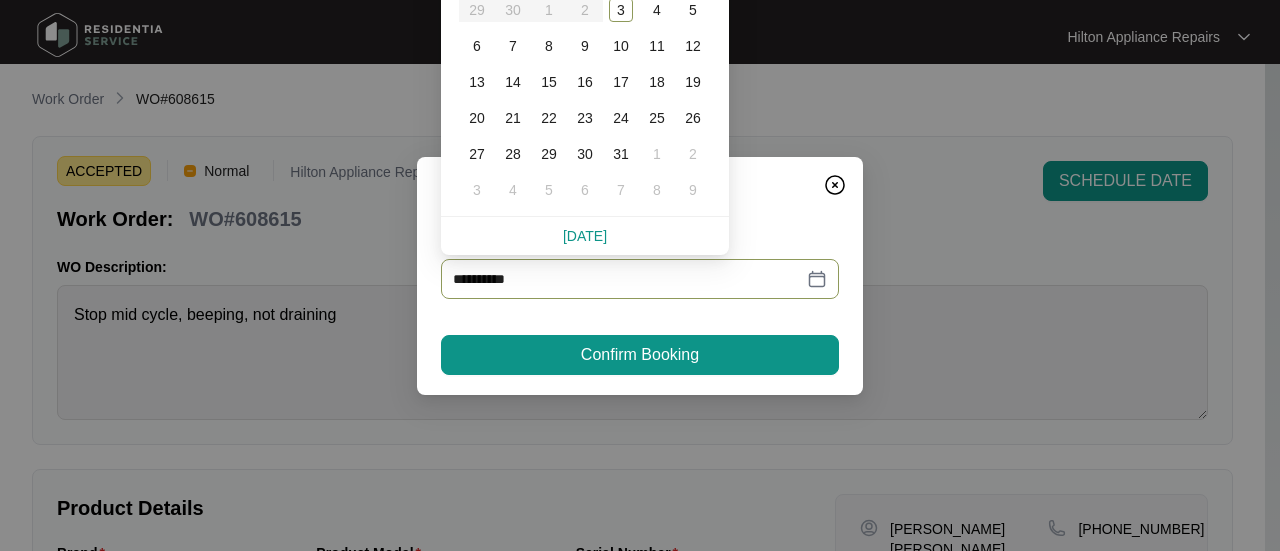 type on "**********" 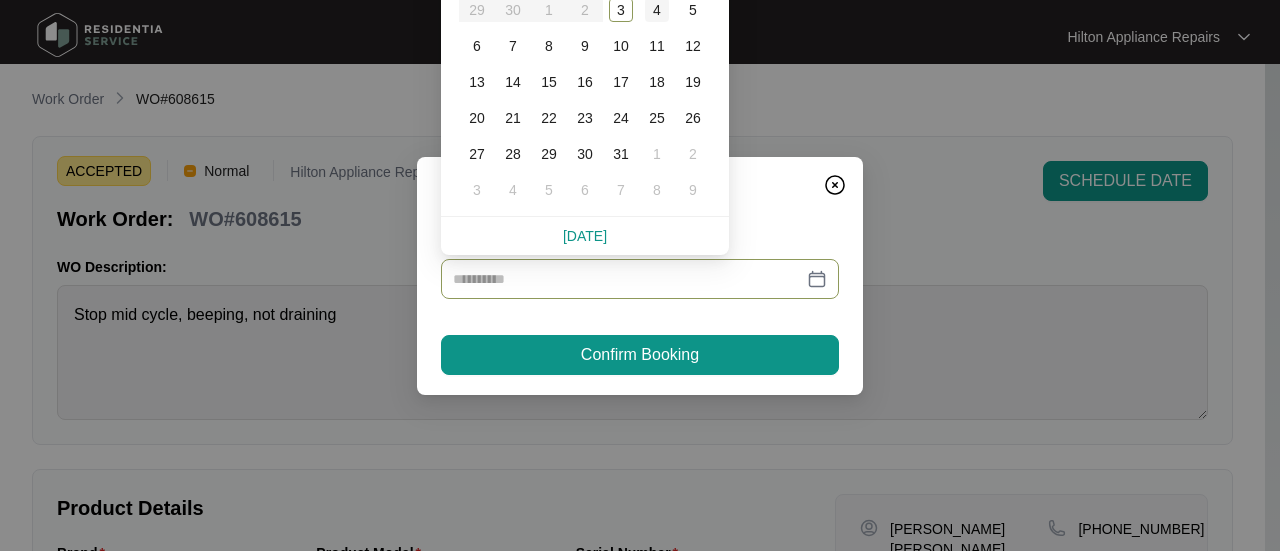click on "4" at bounding box center [657, 10] 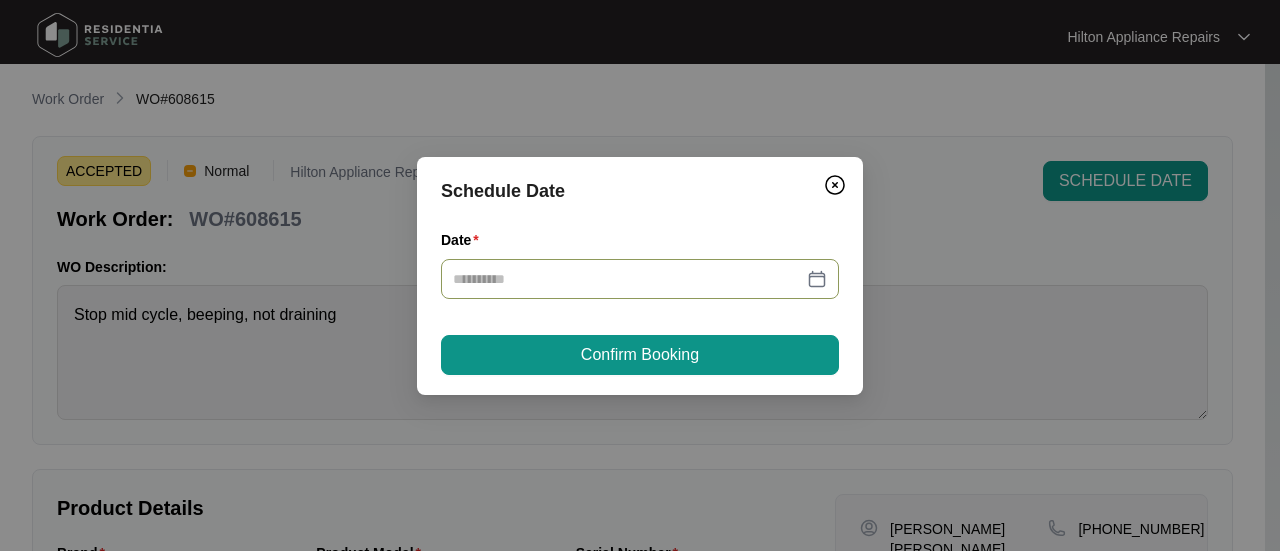 type on "**********" 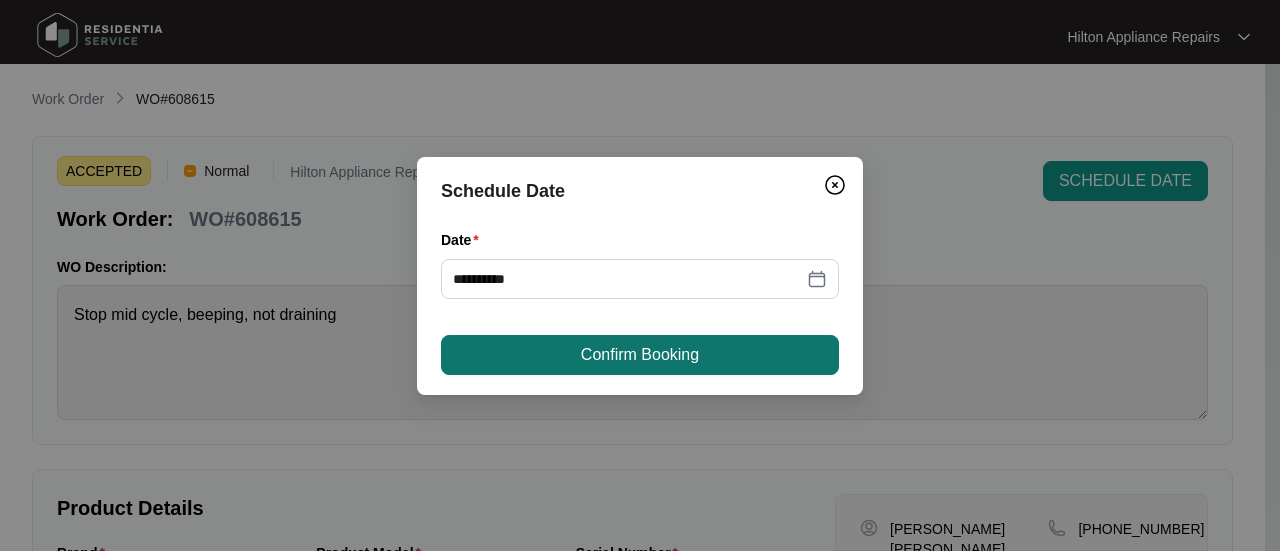 click on "Confirm Booking" at bounding box center (640, 355) 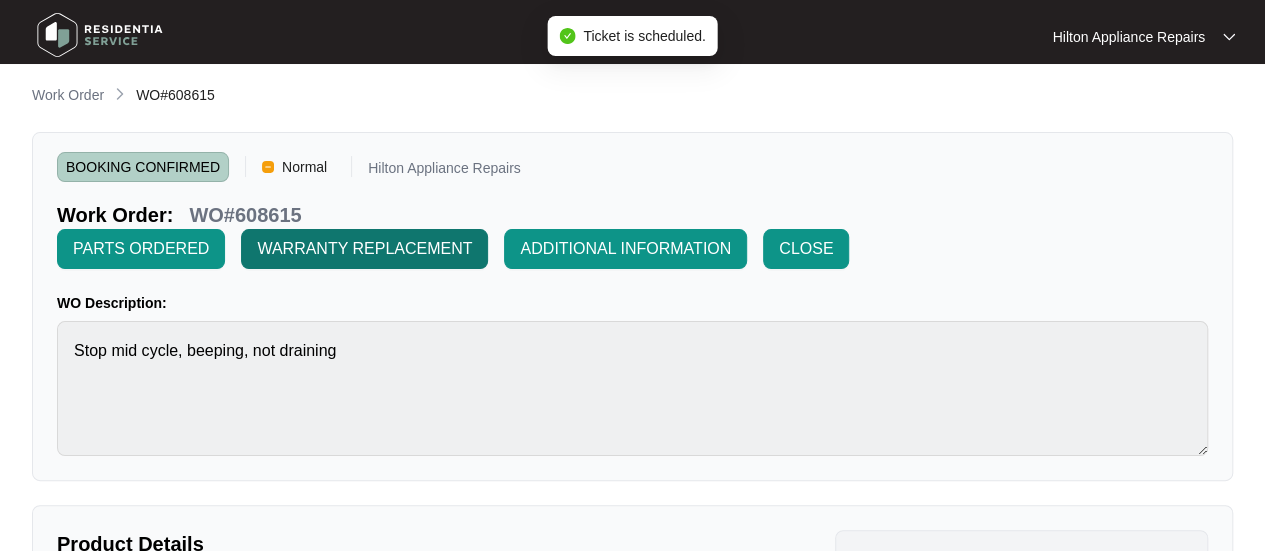 scroll, scrollTop: 0, scrollLeft: 0, axis: both 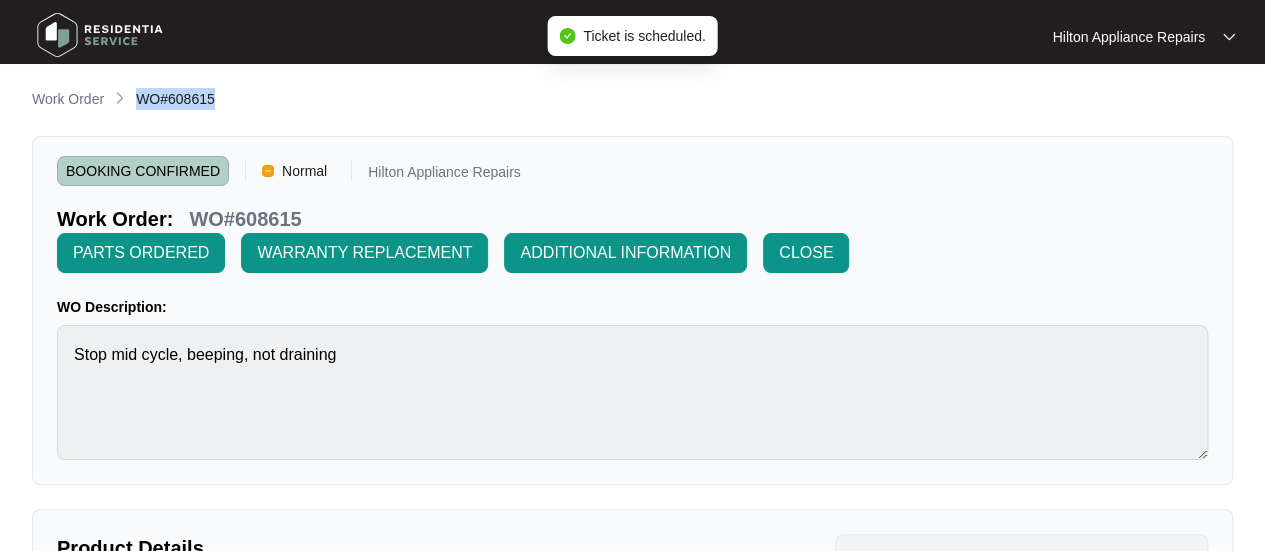 drag, startPoint x: 159, startPoint y: 99, endPoint x: 140, endPoint y: 99, distance: 19 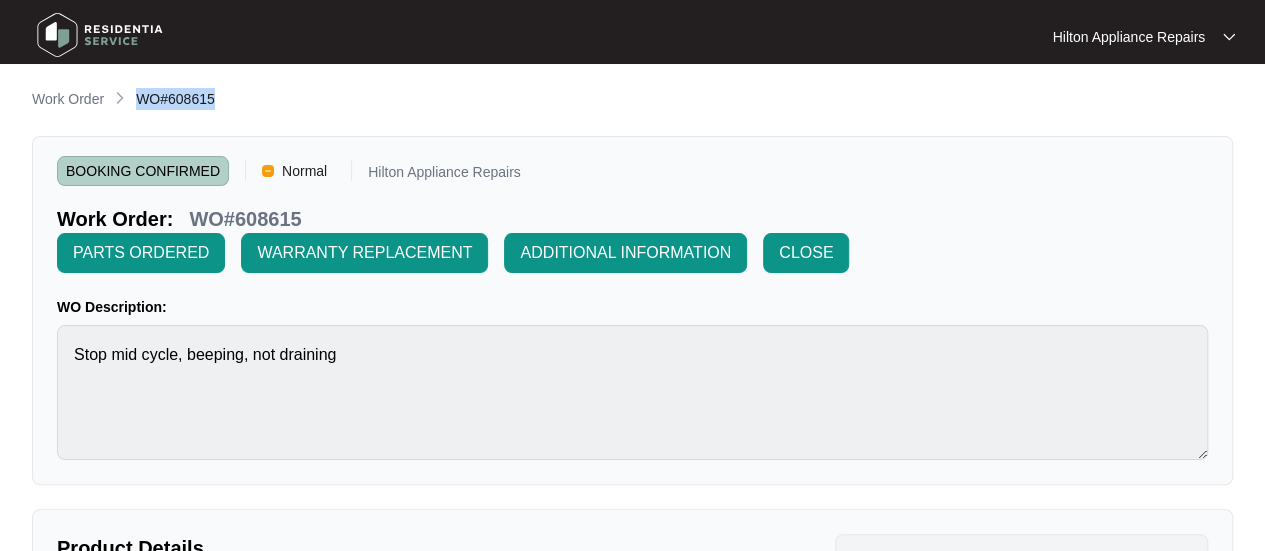 copy on "WO#608615" 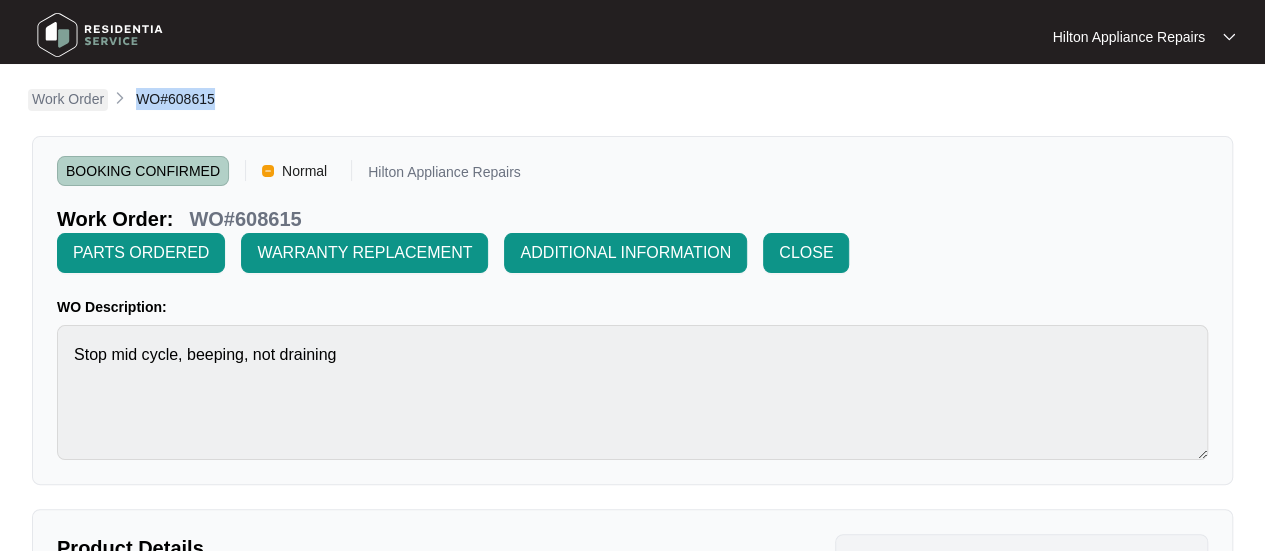 click on "Work Order" at bounding box center (68, 99) 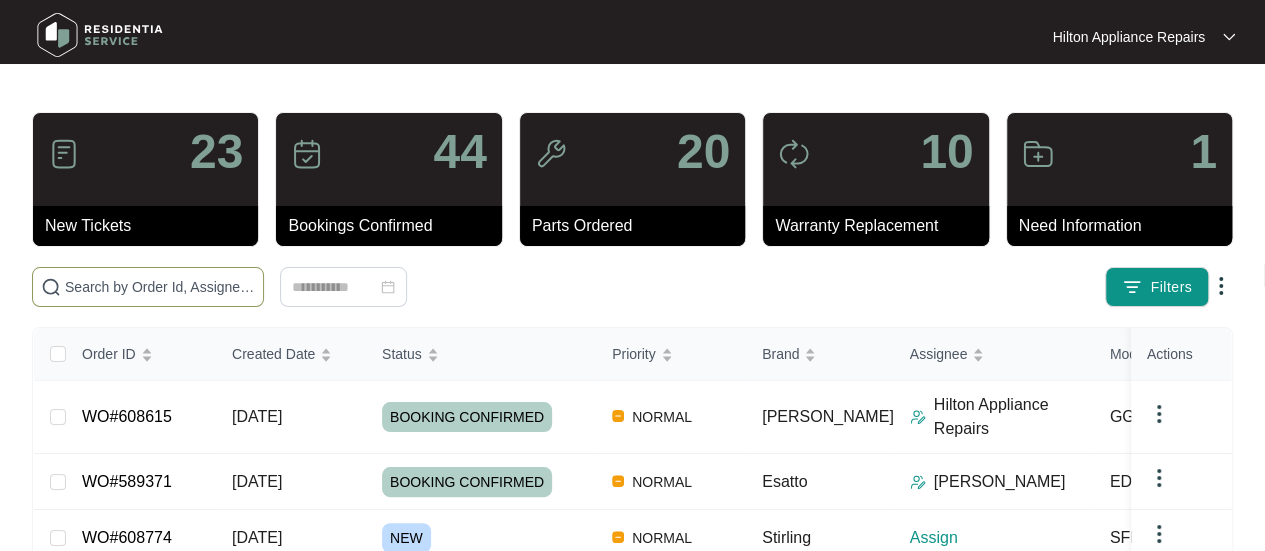 click at bounding box center (160, 287) 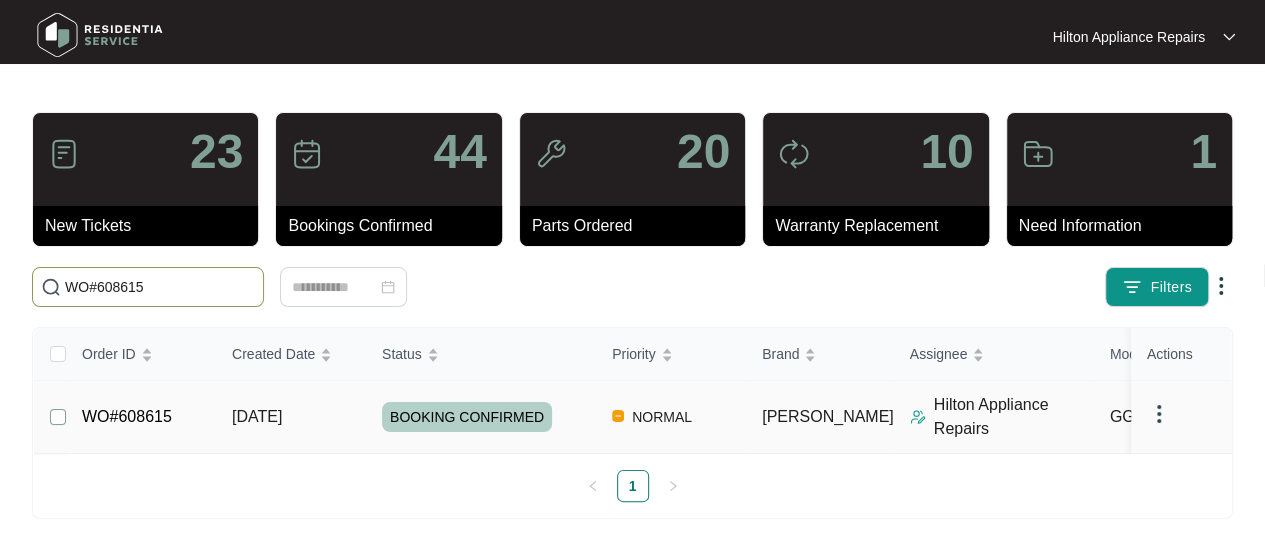 type on "WO#608615" 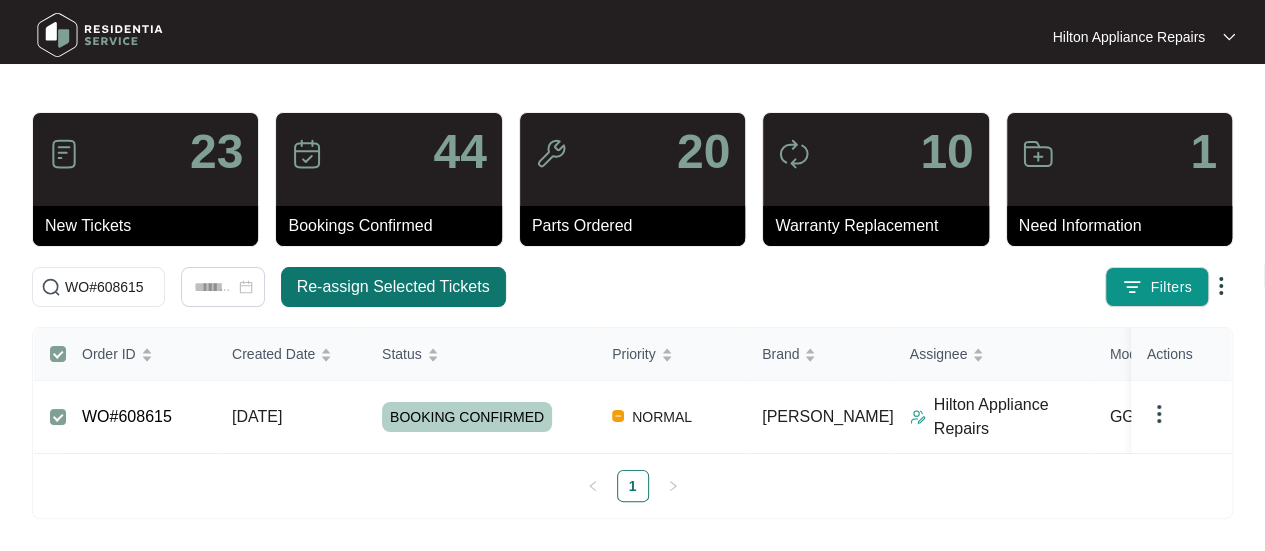 click on "Re-assign Selected Tickets" at bounding box center (393, 287) 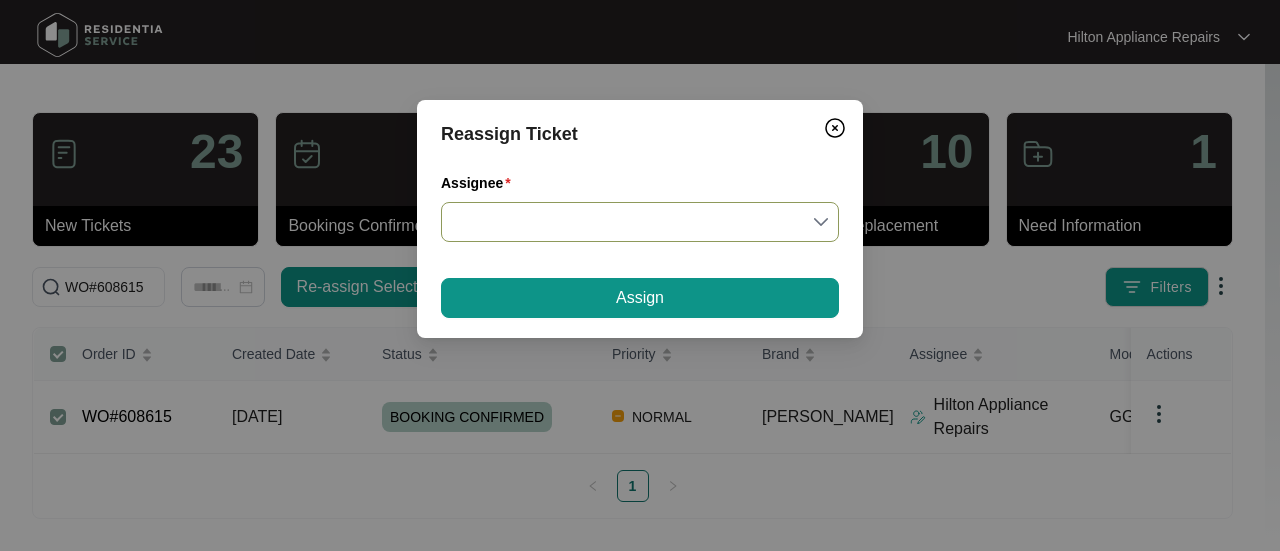 click on "Assignee" at bounding box center [640, 222] 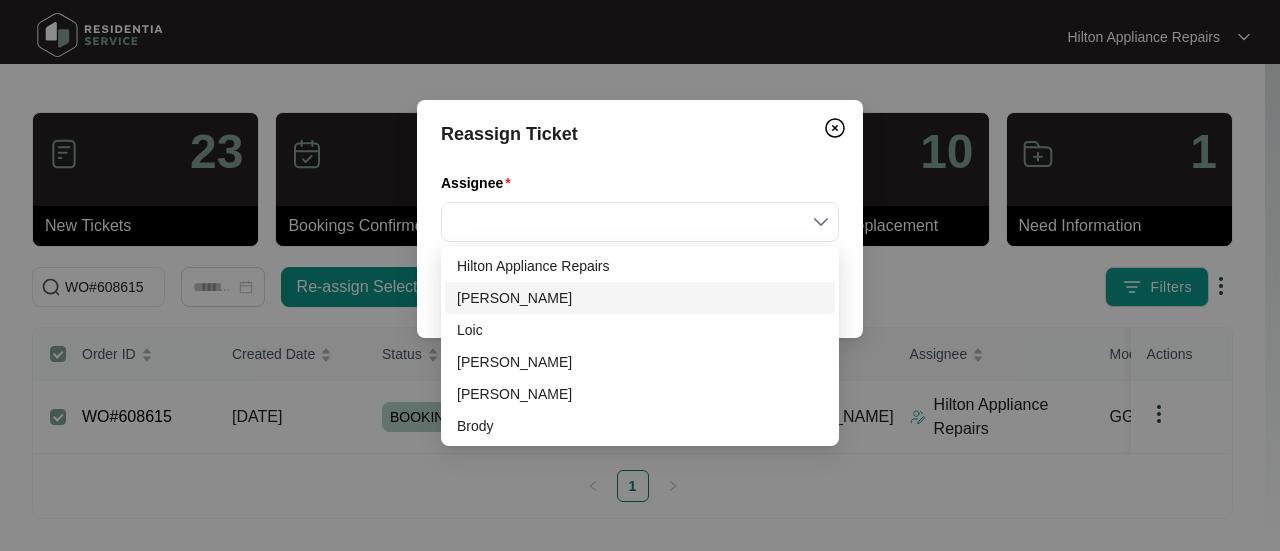 click on "Dean" at bounding box center (640, 298) 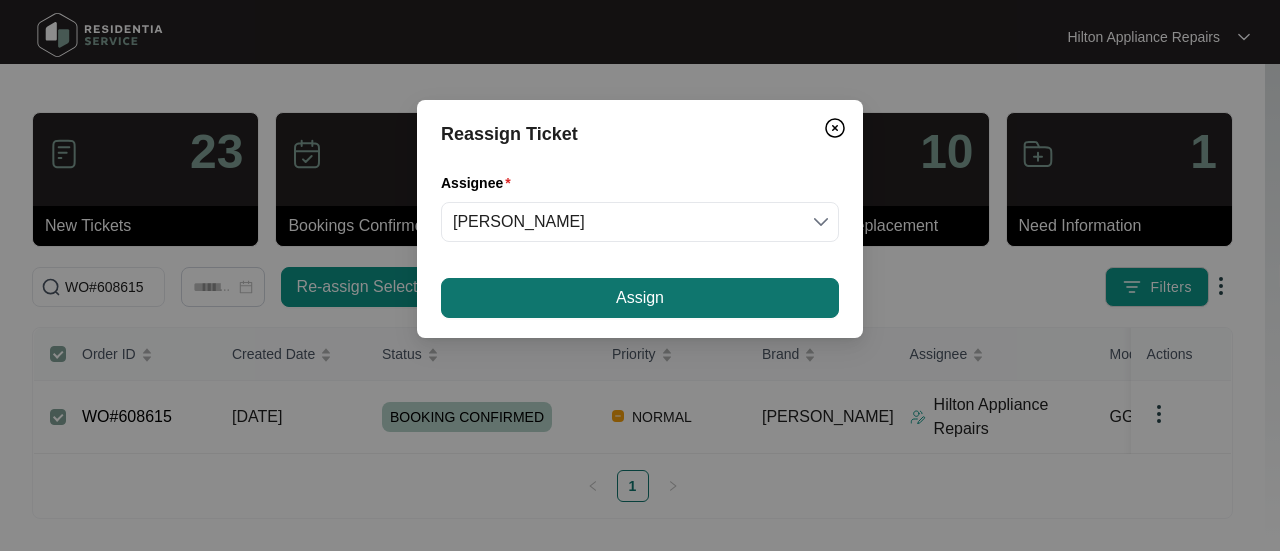 click on "Assign" at bounding box center (640, 298) 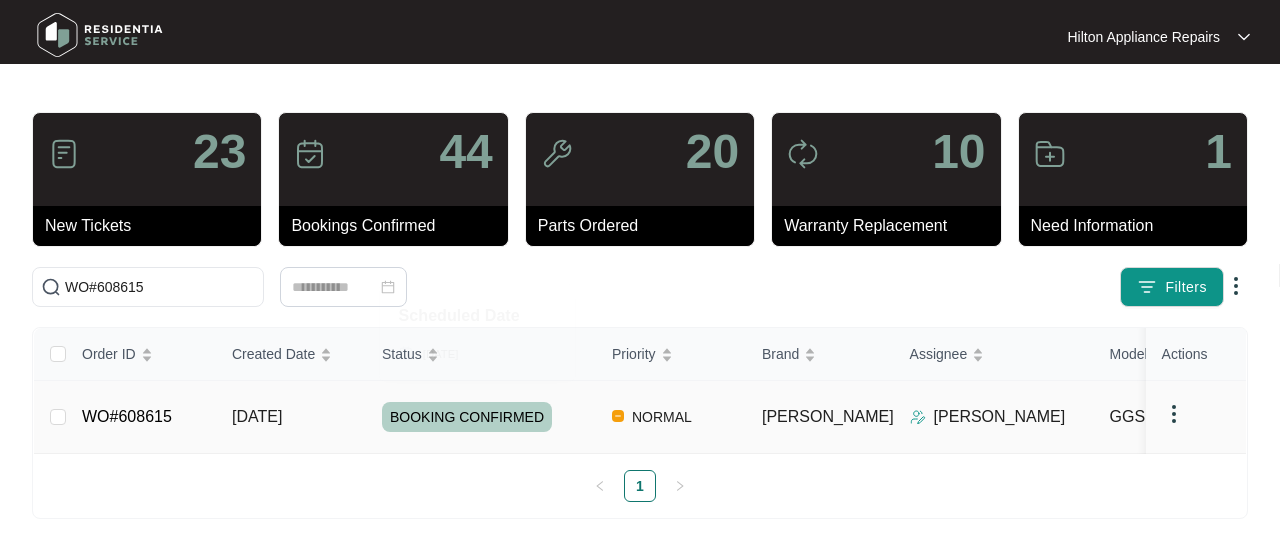 click on "Order ID Created Date Status Priority Brand Assignee Model Customer Name Purchased From Actions                       WO#608615 03/07/2025 BOOKING CONFIRMED NORMAL Sôlt Dean Schroder GGSDW6013X Jackson O'malle... The Good Guys  1" at bounding box center (640, 415) 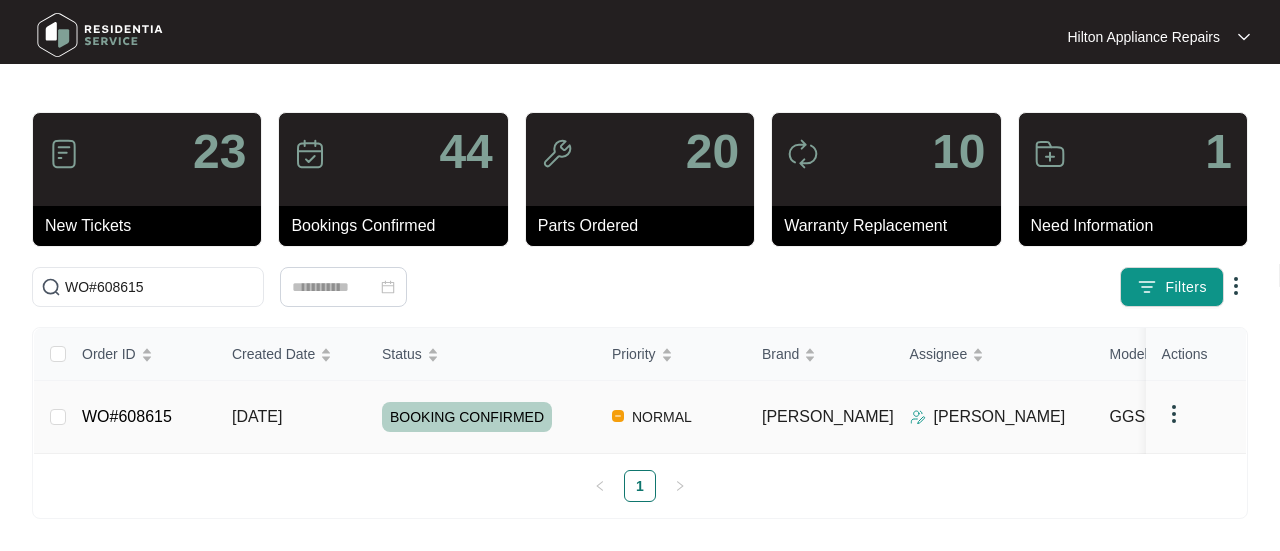 click on "[DATE]" at bounding box center [257, 416] 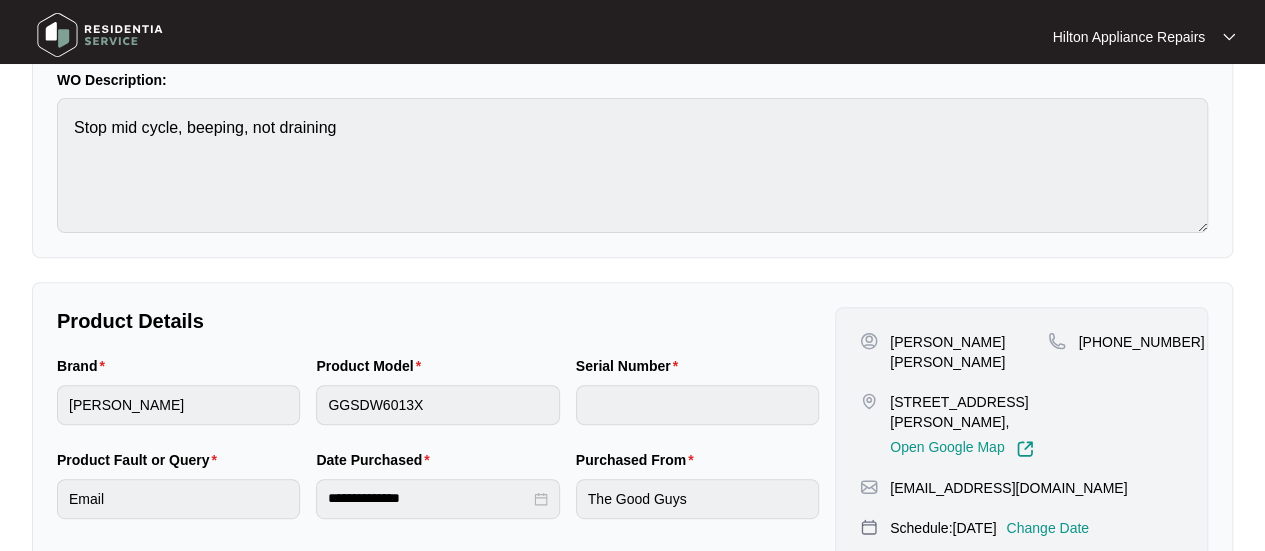 scroll, scrollTop: 500, scrollLeft: 0, axis: vertical 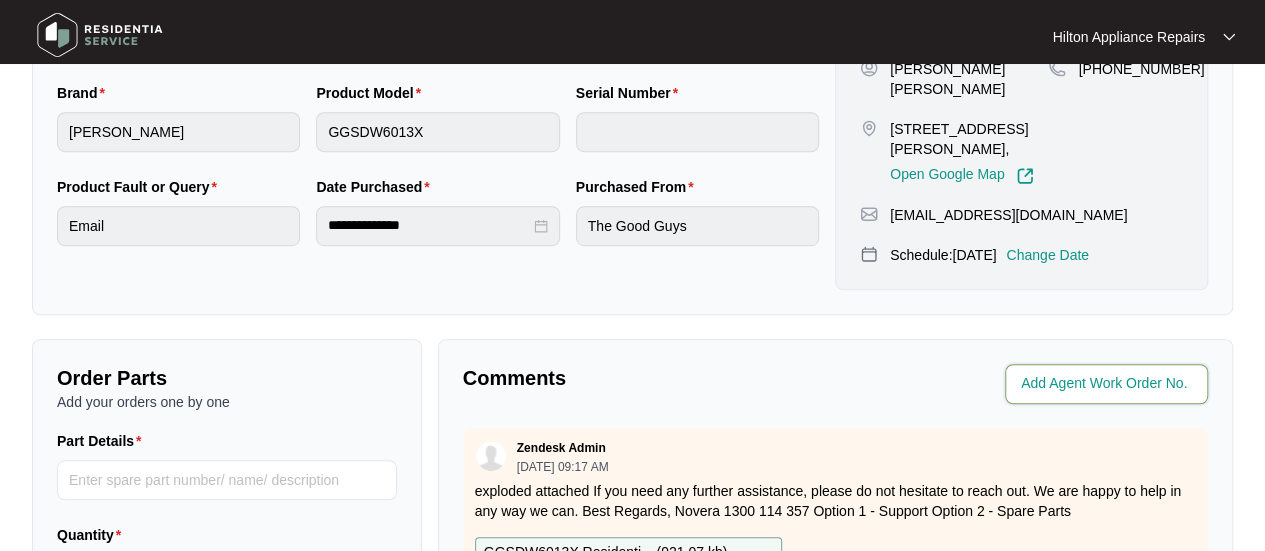 click at bounding box center (1108, 384) 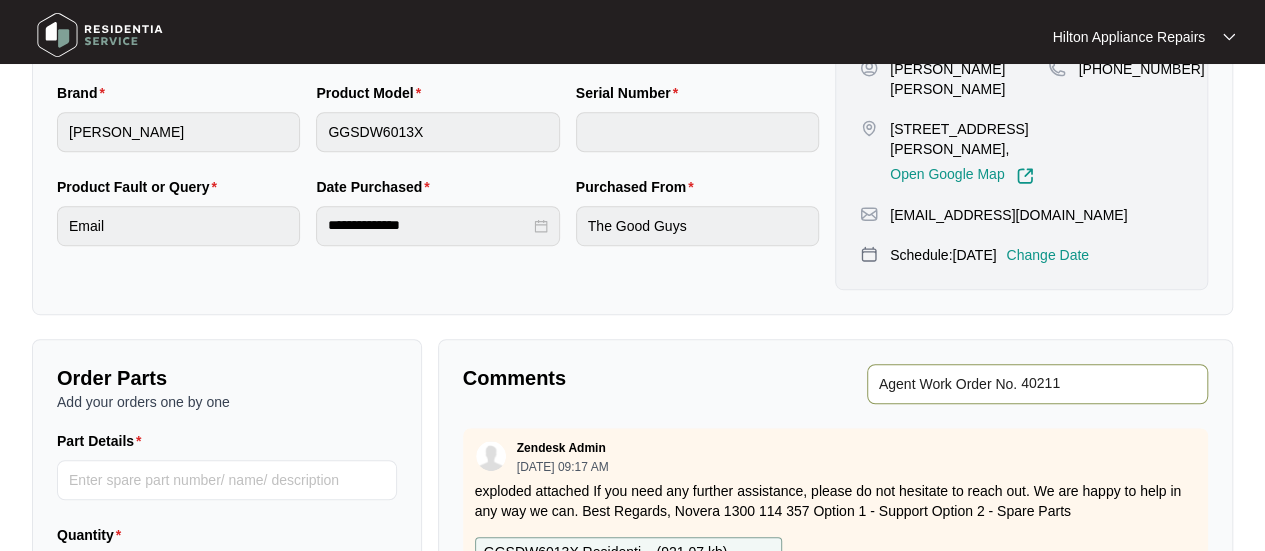 type on "40211" 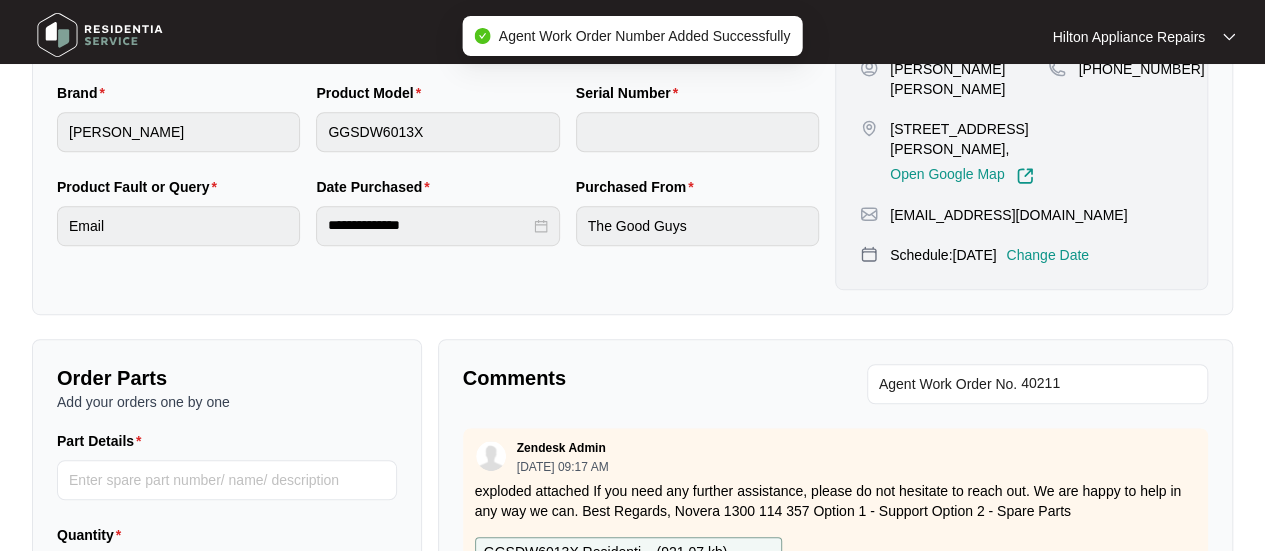 scroll, scrollTop: 0, scrollLeft: 0, axis: both 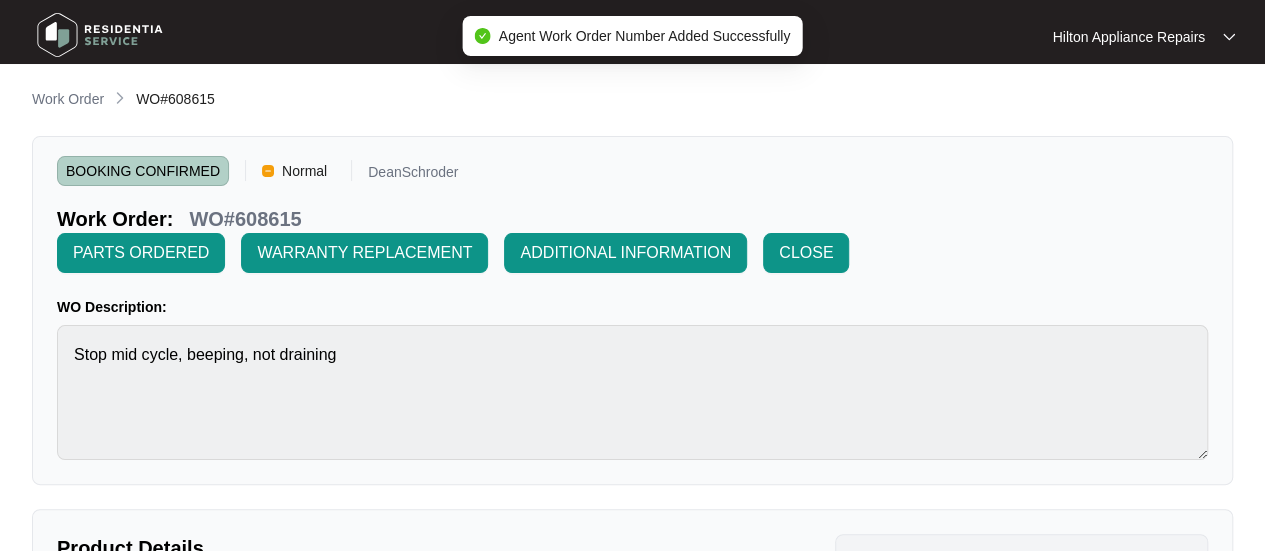 click on "Work Order" at bounding box center (68, 99) 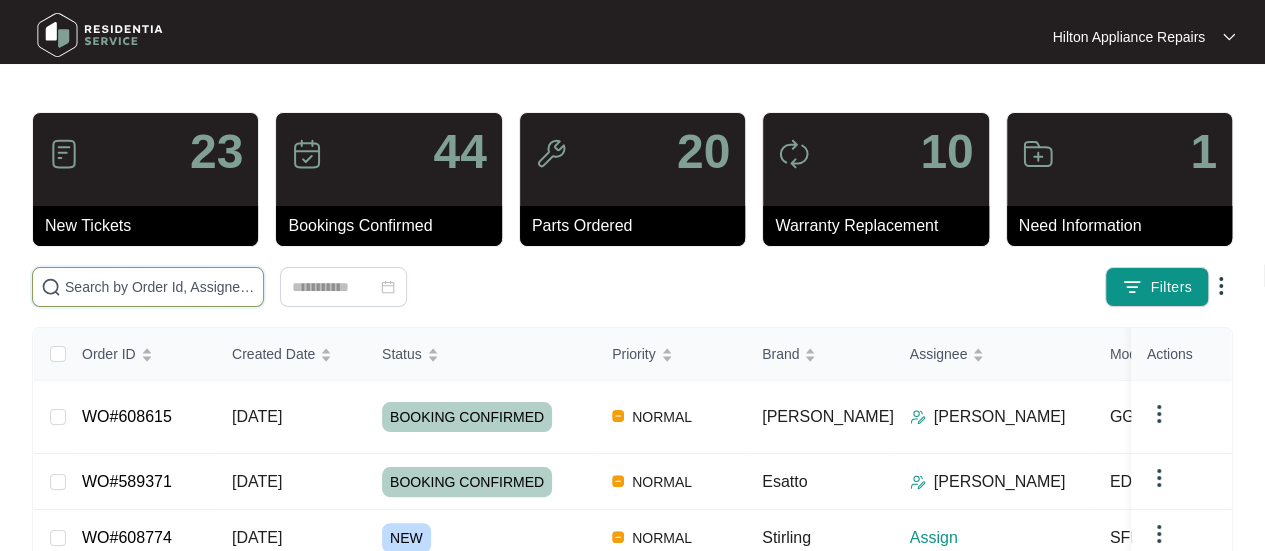 click at bounding box center [160, 287] 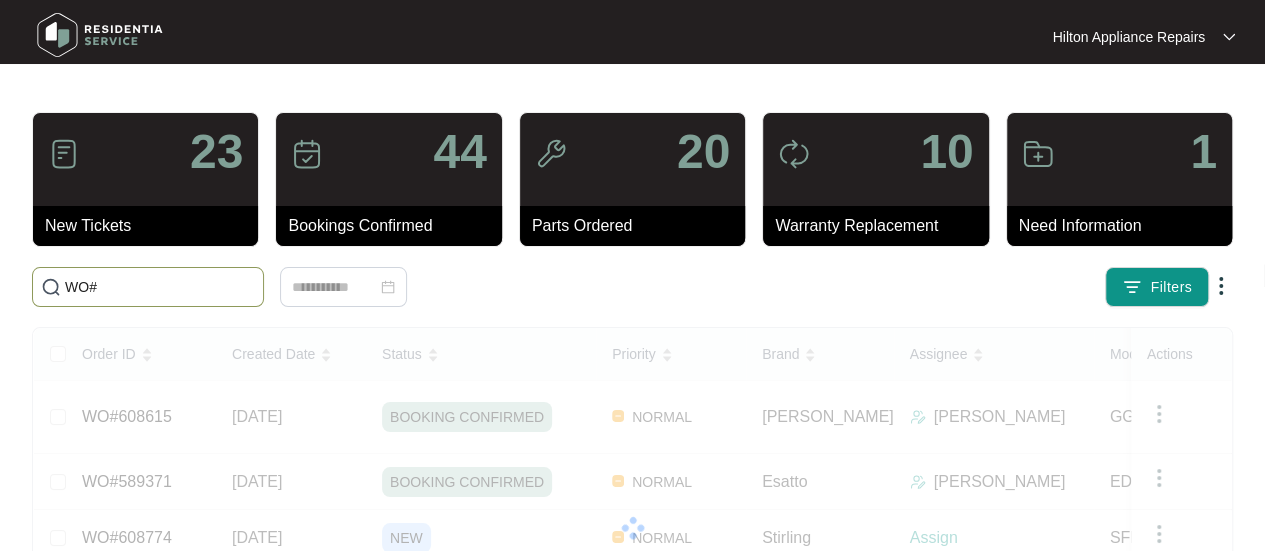 paste on "608511" 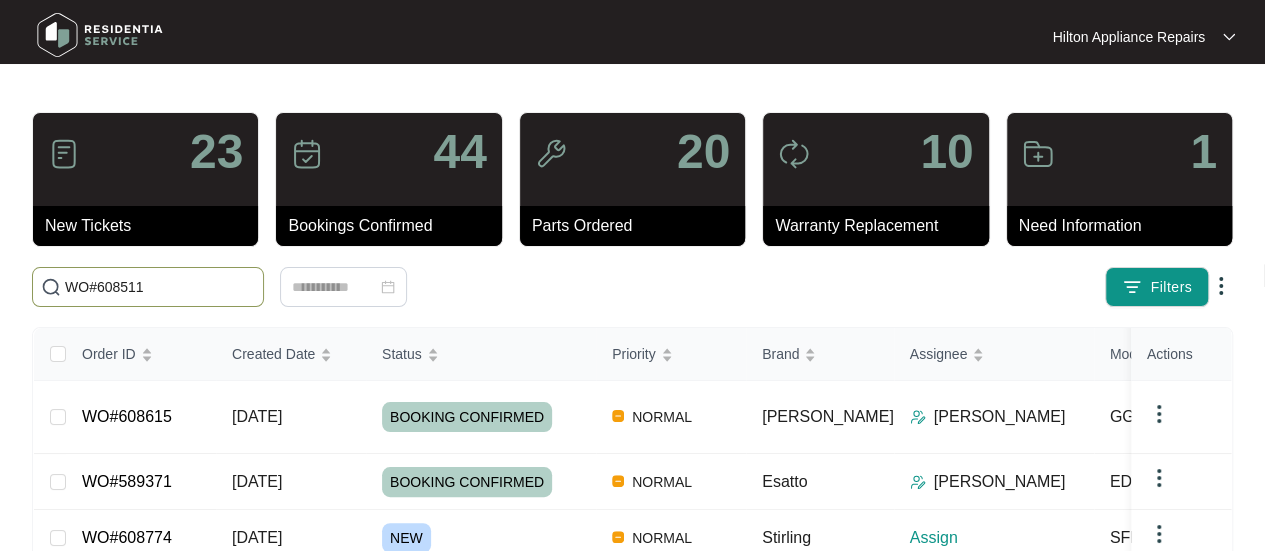type on "WO#608511" 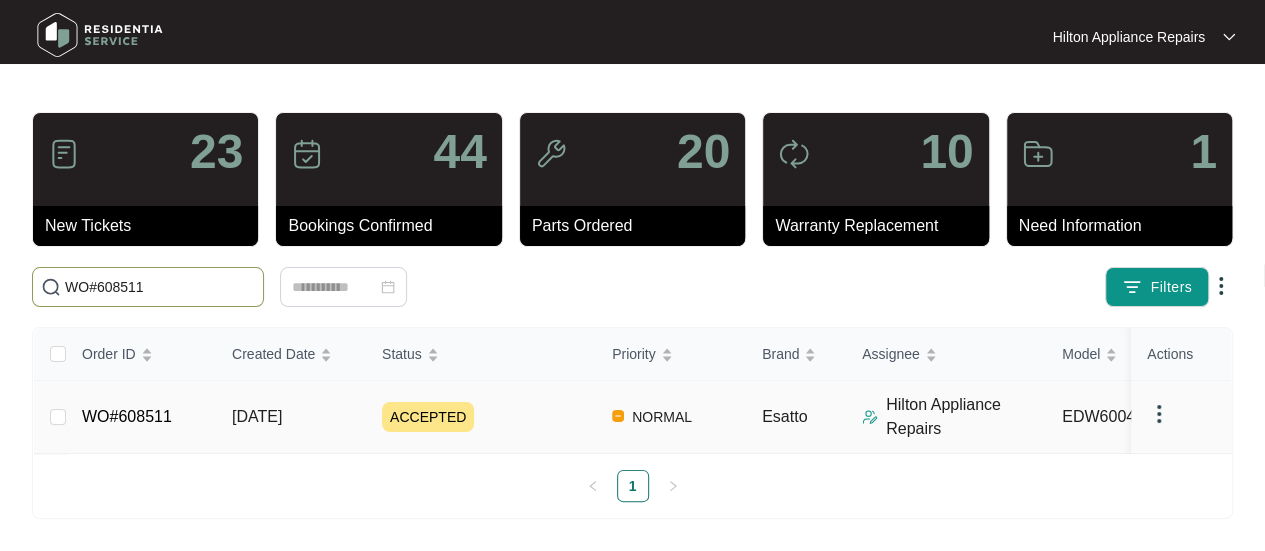click on "[DATE]" at bounding box center [257, 416] 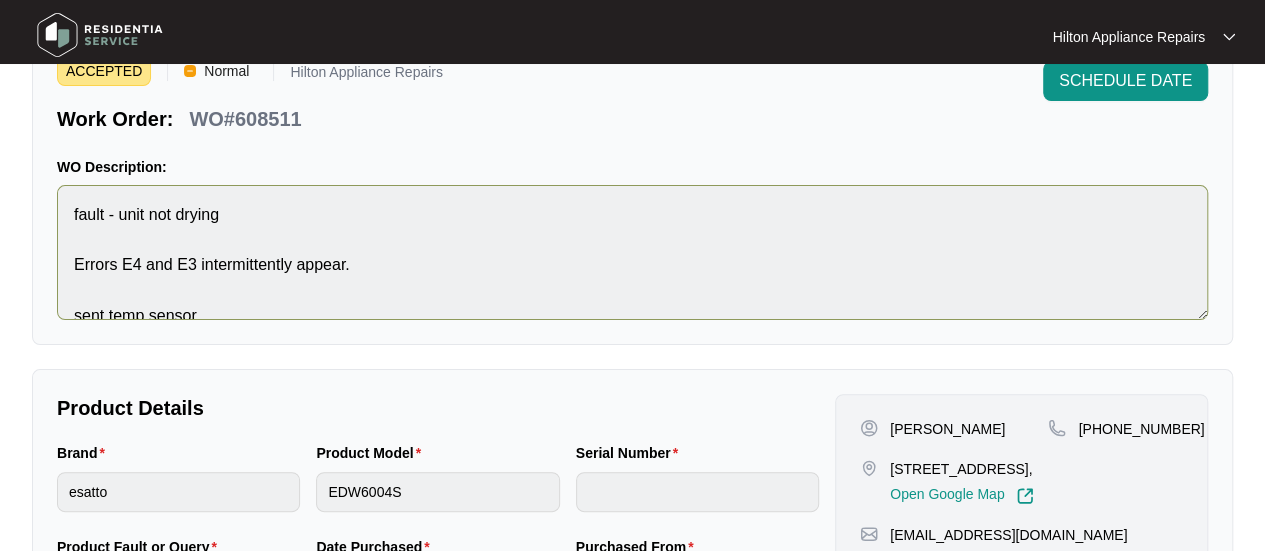 scroll, scrollTop: 300, scrollLeft: 0, axis: vertical 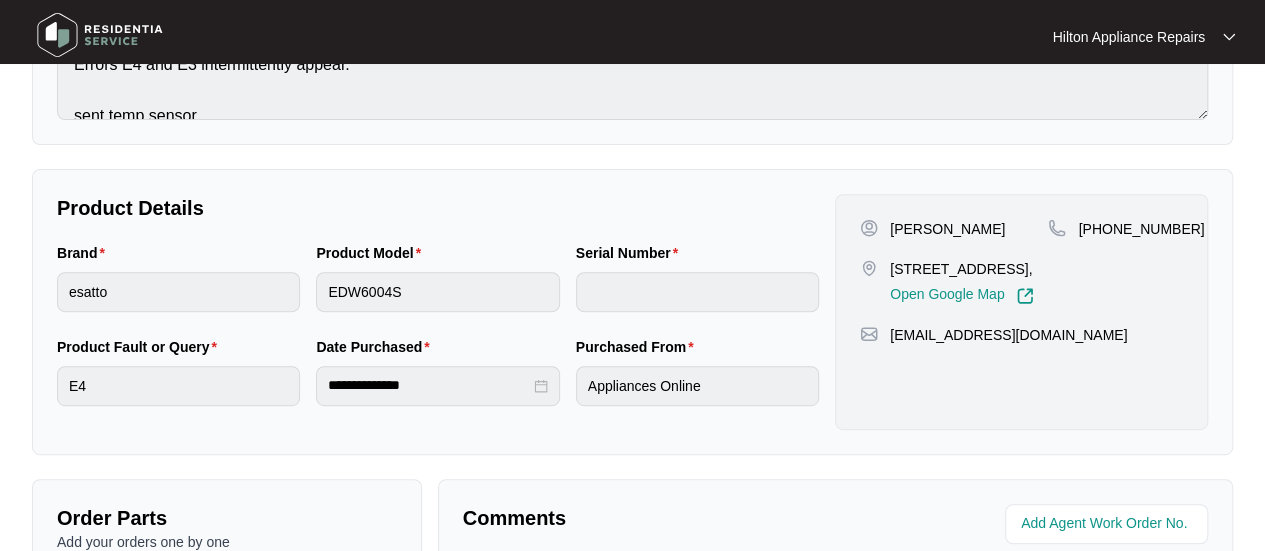drag, startPoint x: 1034, startPoint y: 266, endPoint x: 890, endPoint y: 265, distance: 144.00348 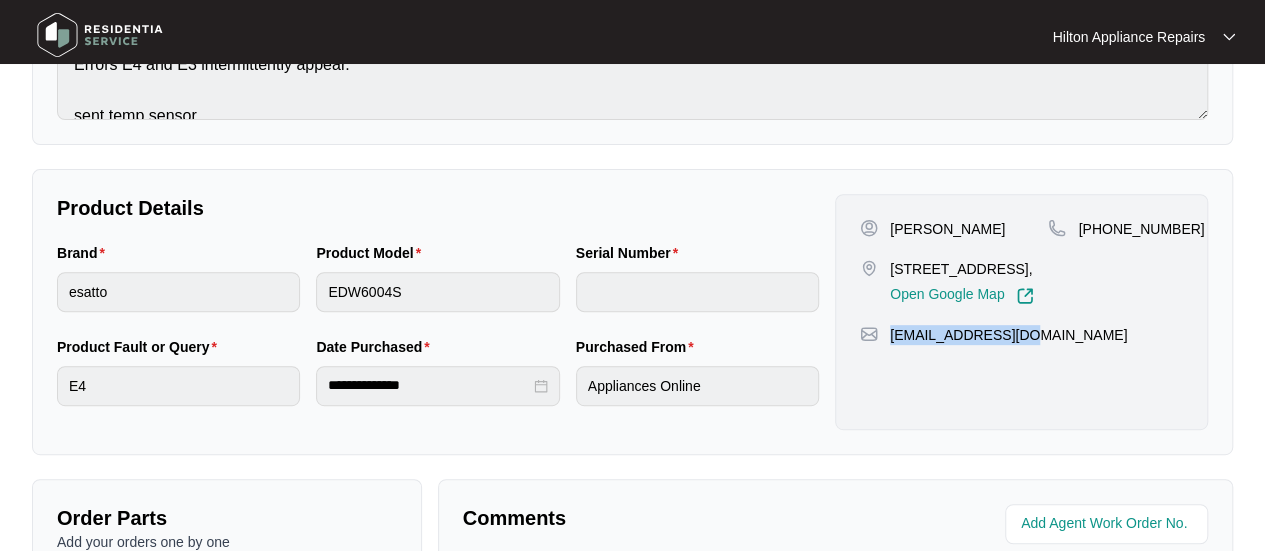 drag, startPoint x: 1026, startPoint y: 353, endPoint x: 880, endPoint y: 366, distance: 146.57762 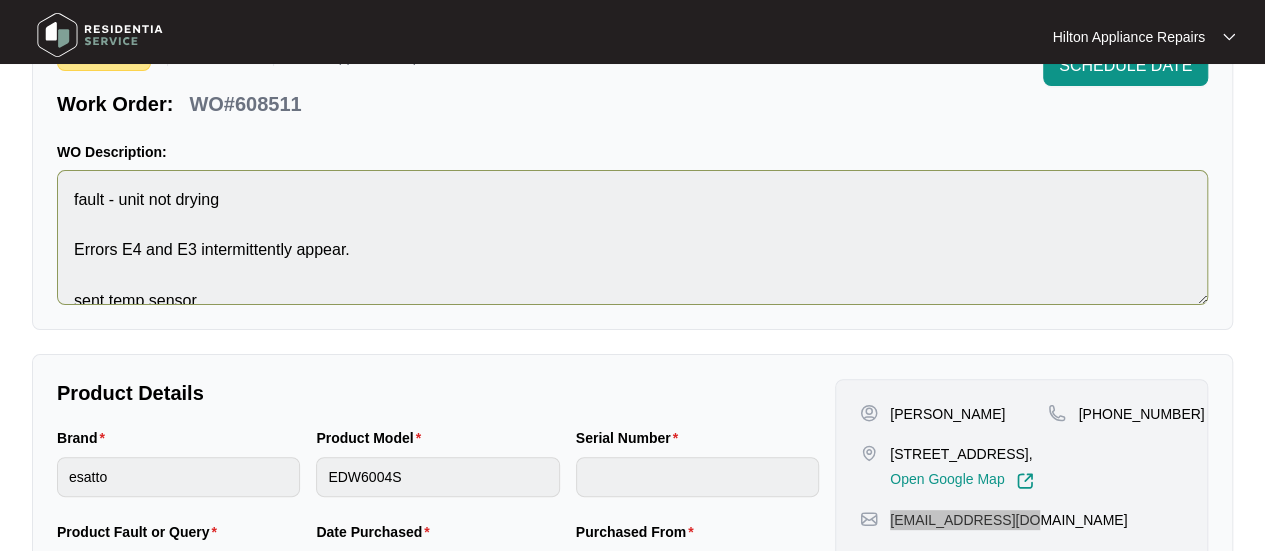scroll, scrollTop: 100, scrollLeft: 0, axis: vertical 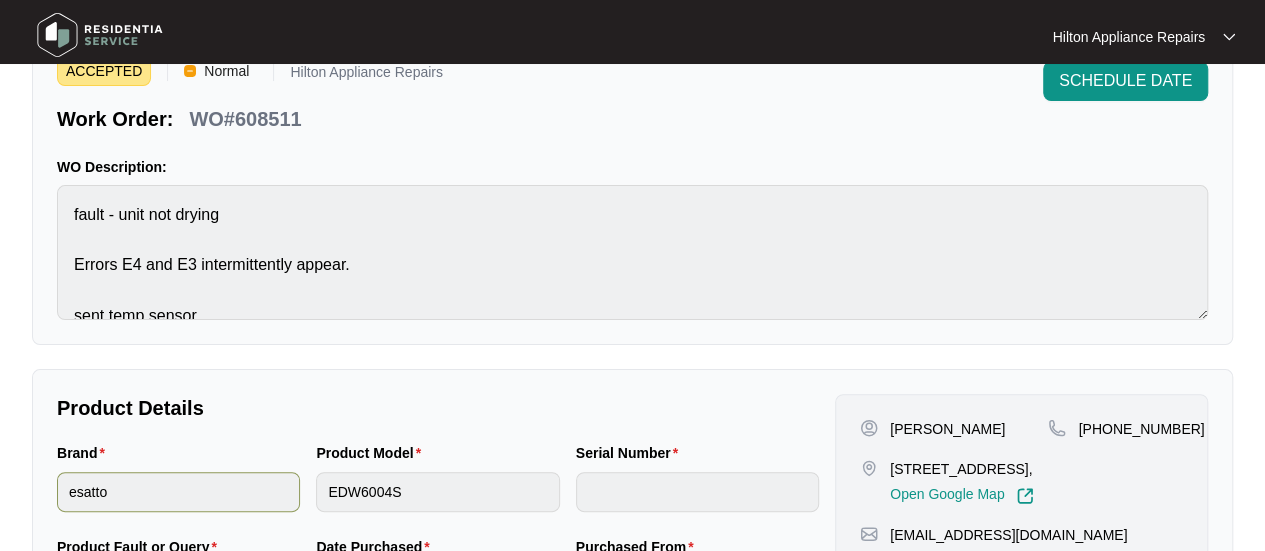 click on "Brand esatto Product Model EDW6004S Serial Number" at bounding box center [438, 489] 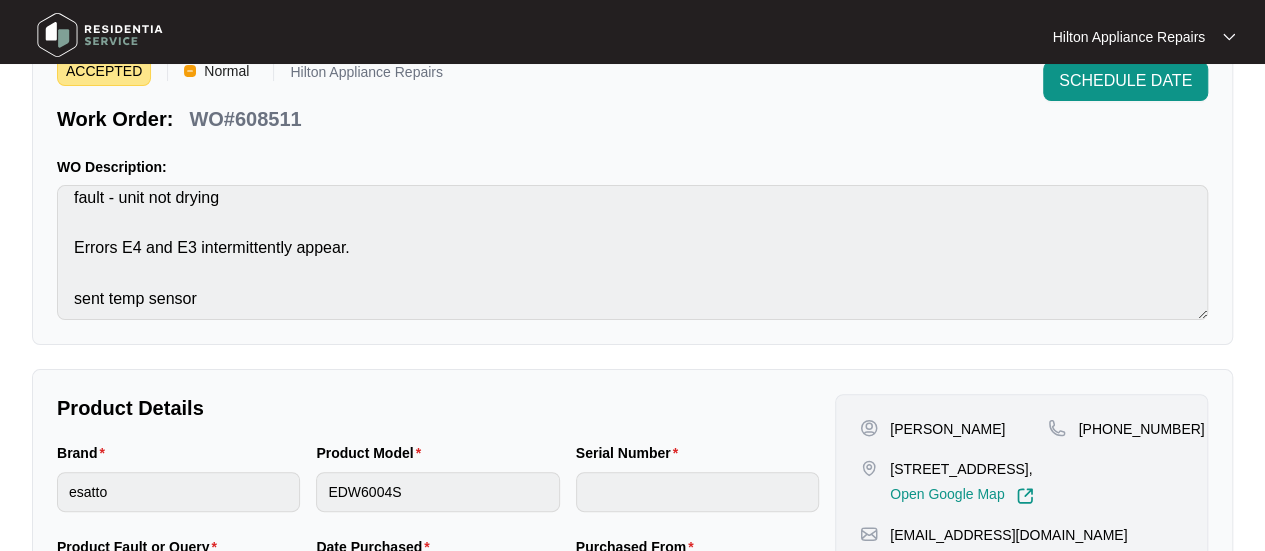 scroll, scrollTop: 25, scrollLeft: 0, axis: vertical 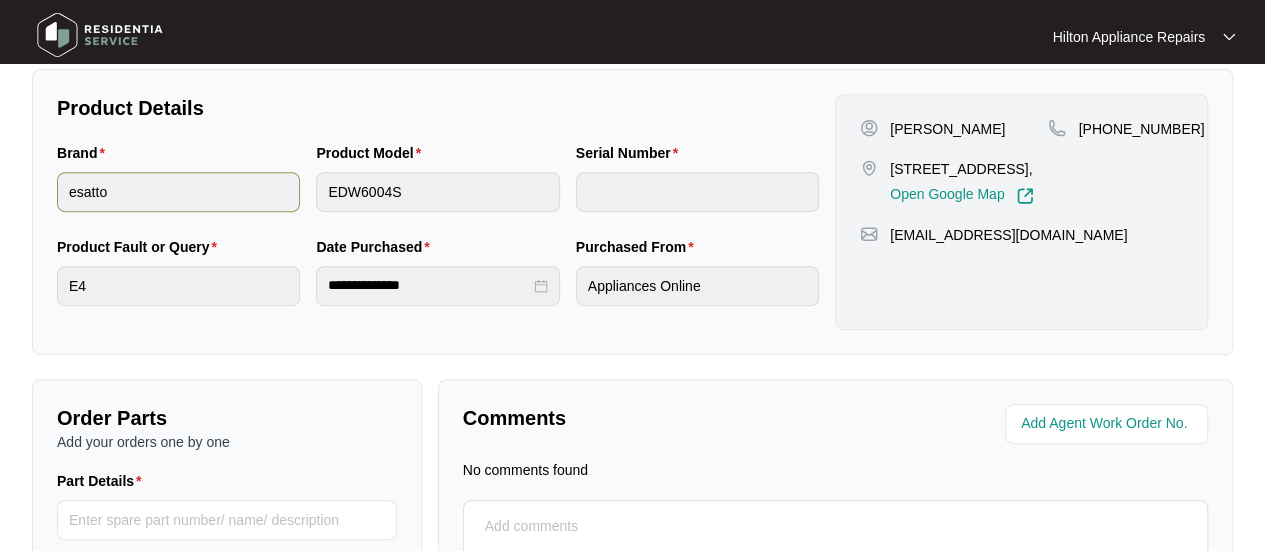 click on "Brand esatto Product Model EDW6004S Serial Number" at bounding box center (438, 189) 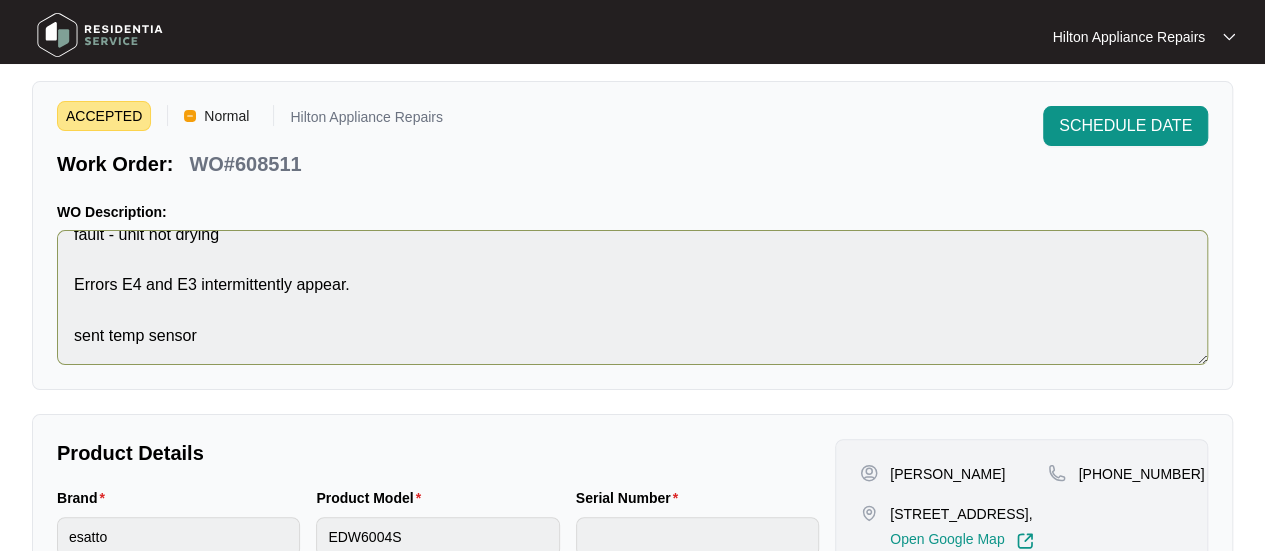 scroll, scrollTop: 0, scrollLeft: 0, axis: both 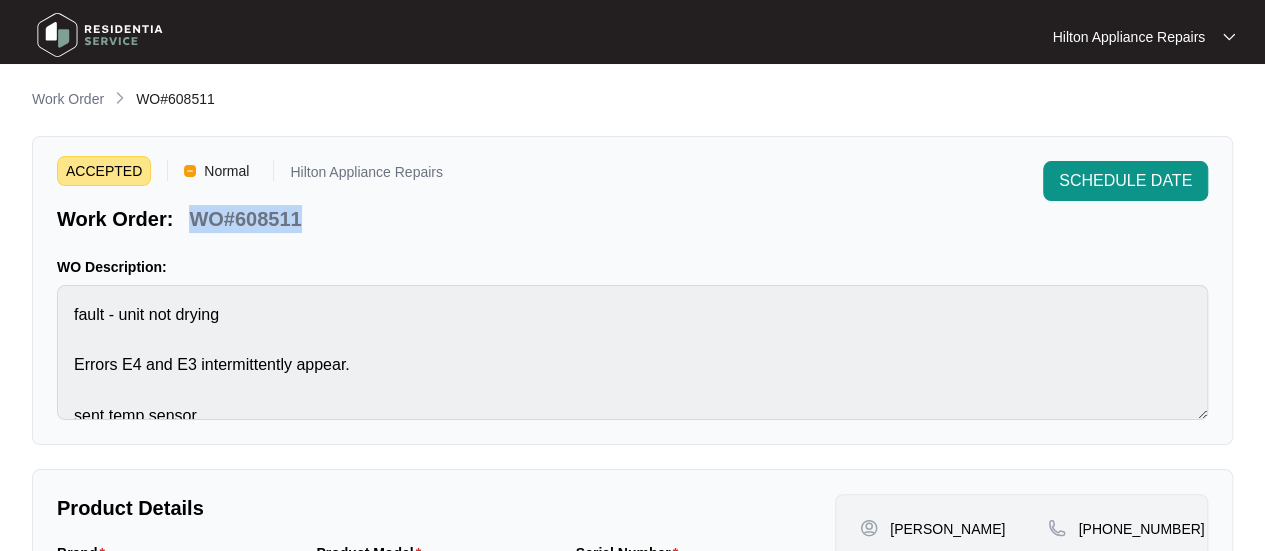 drag, startPoint x: 261, startPoint y: 227, endPoint x: 190, endPoint y: 221, distance: 71.25307 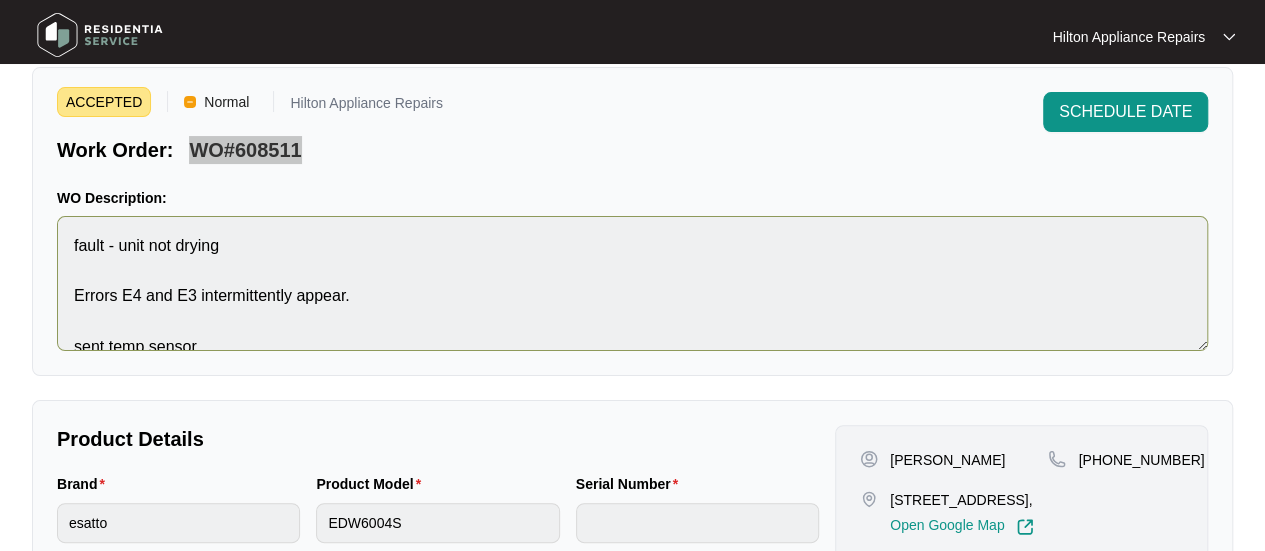 scroll, scrollTop: 100, scrollLeft: 0, axis: vertical 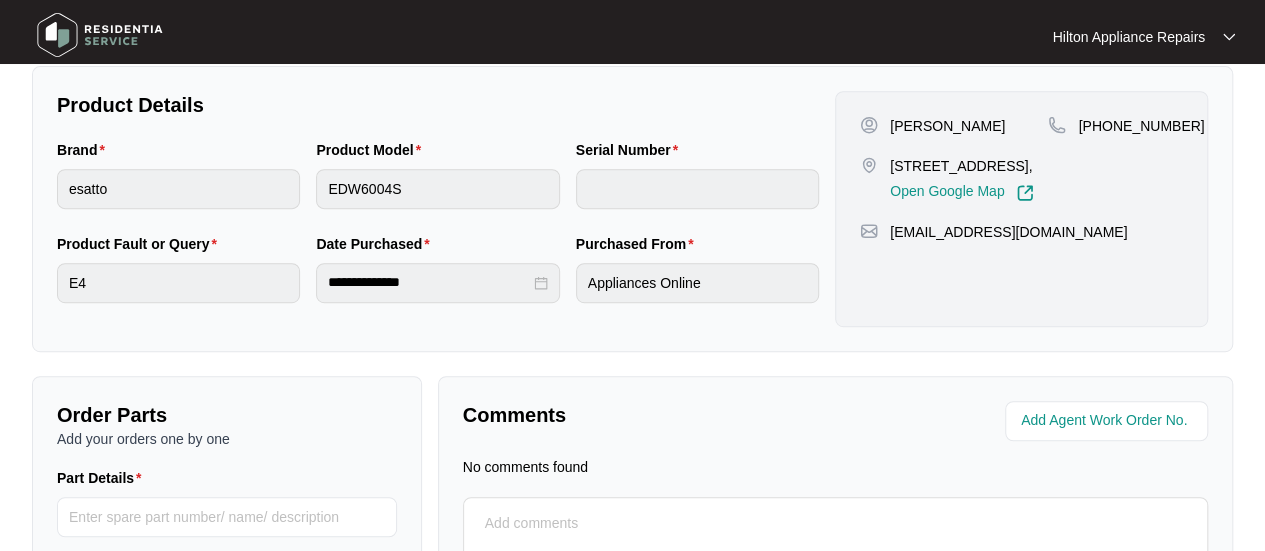 click at bounding box center [1025, 421] 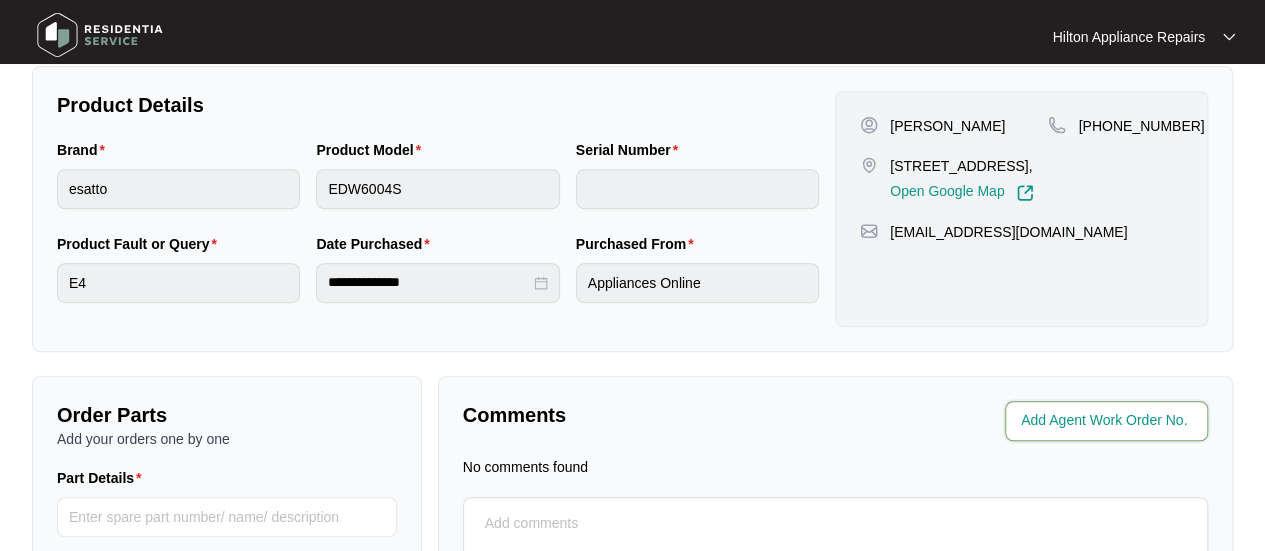 click at bounding box center (1108, 421) 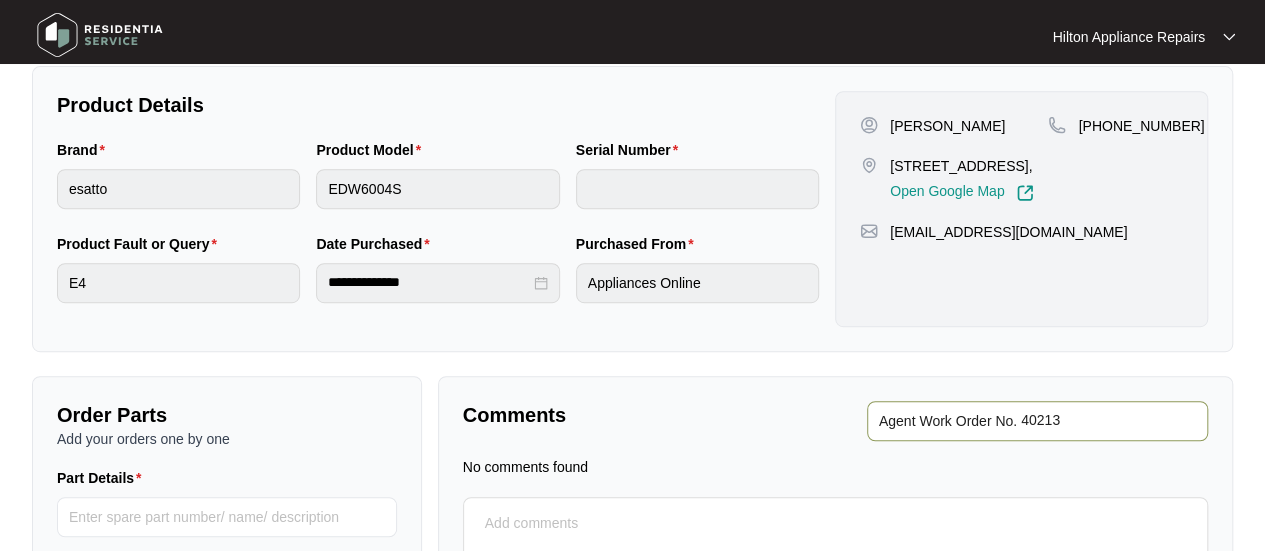 type on "40213" 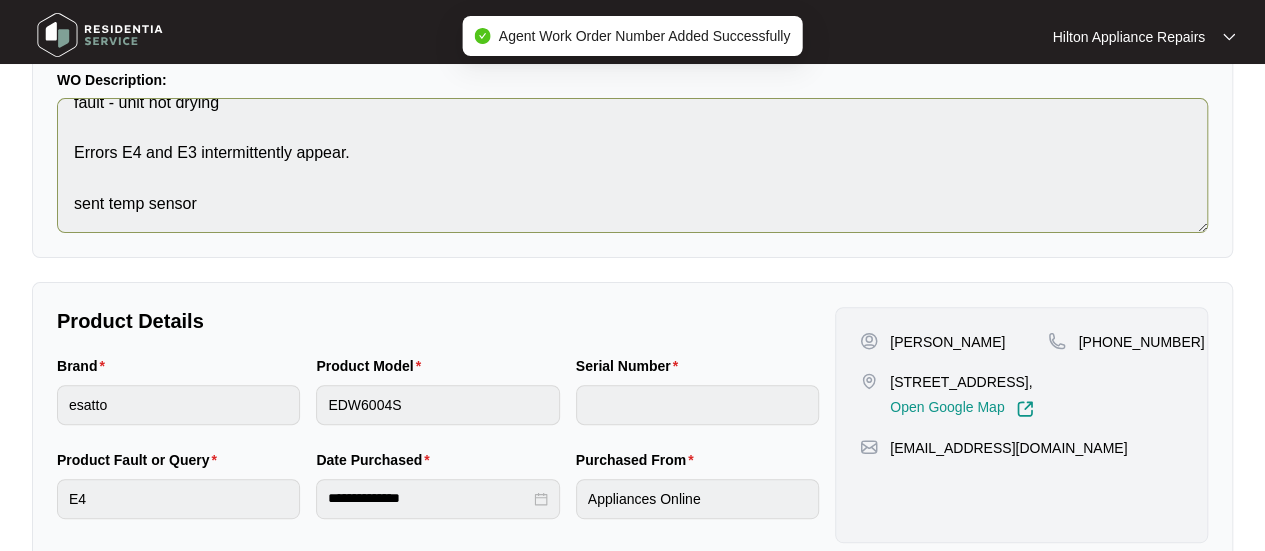 scroll, scrollTop: 0, scrollLeft: 0, axis: both 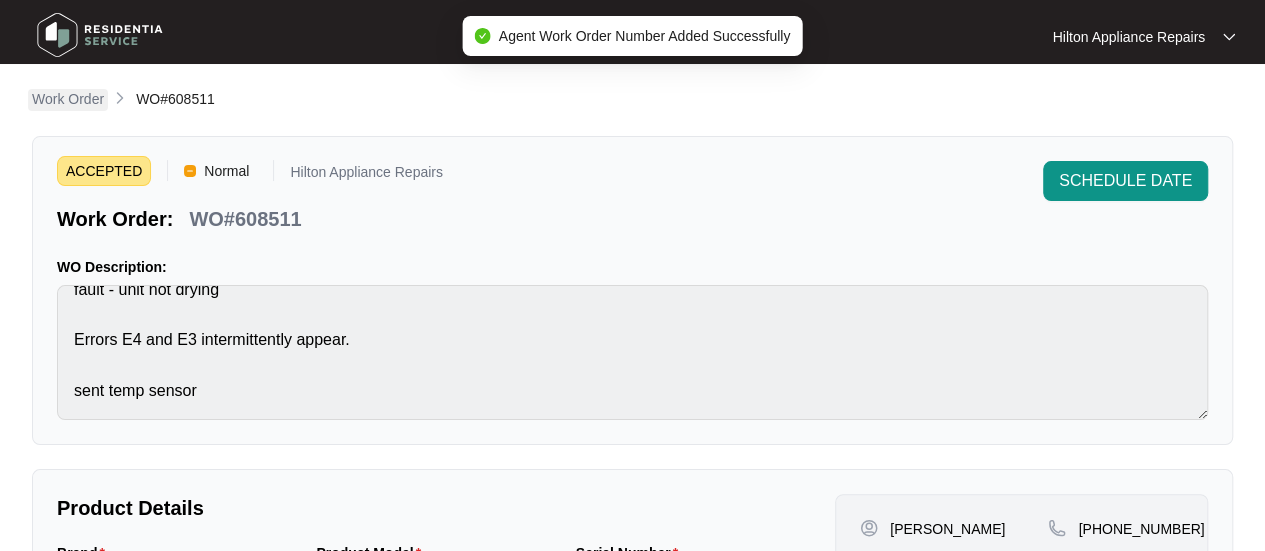 click on "Work Order" at bounding box center (68, 99) 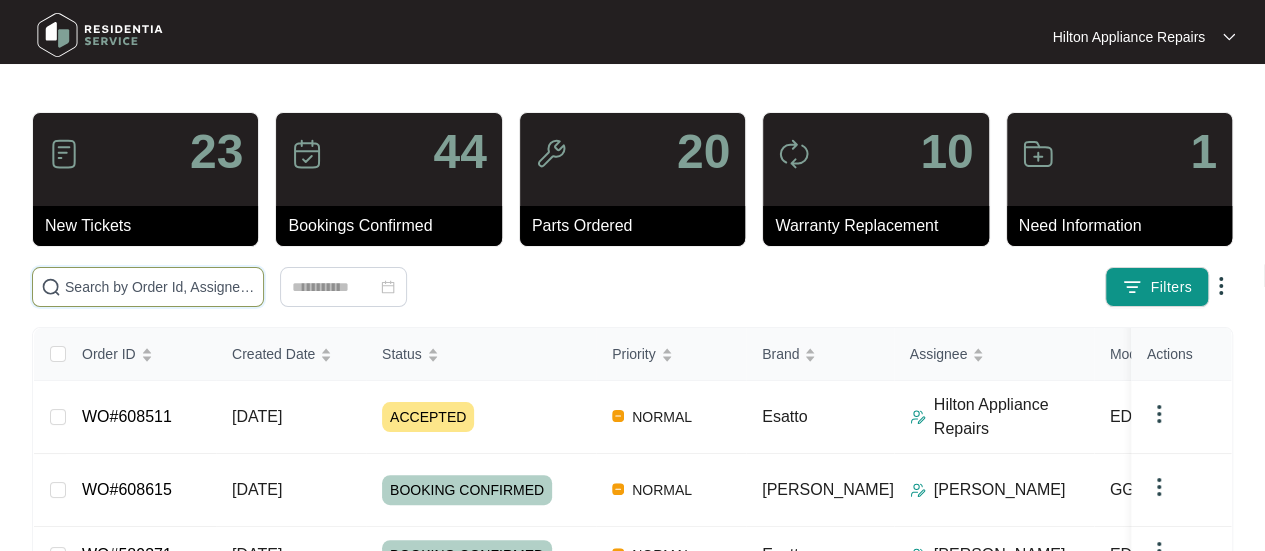 click at bounding box center (148, 287) 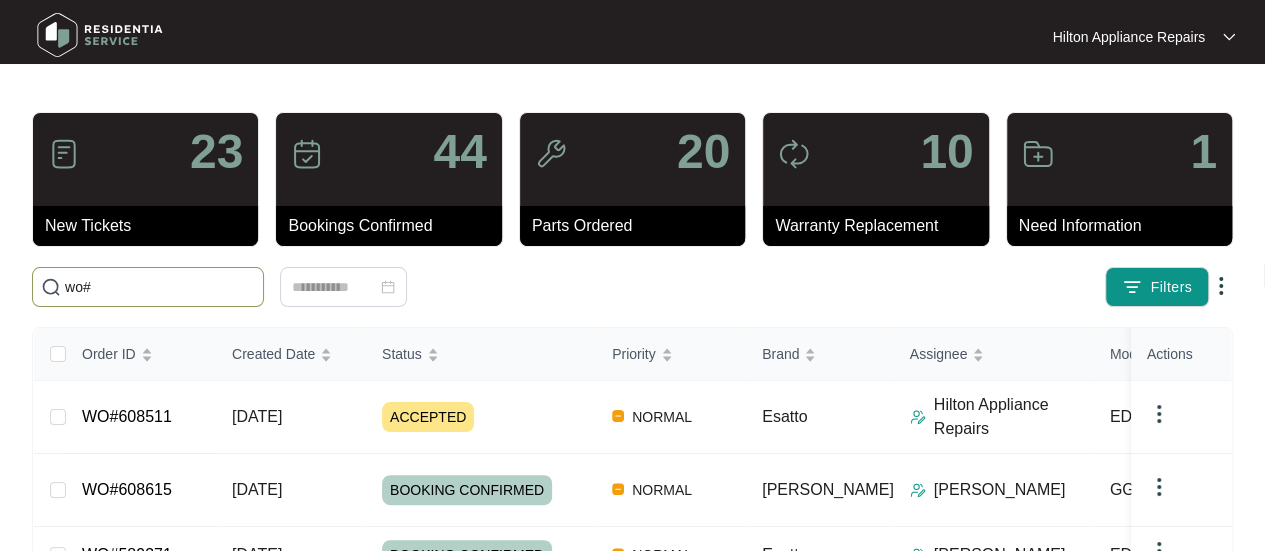 paste on "604232" 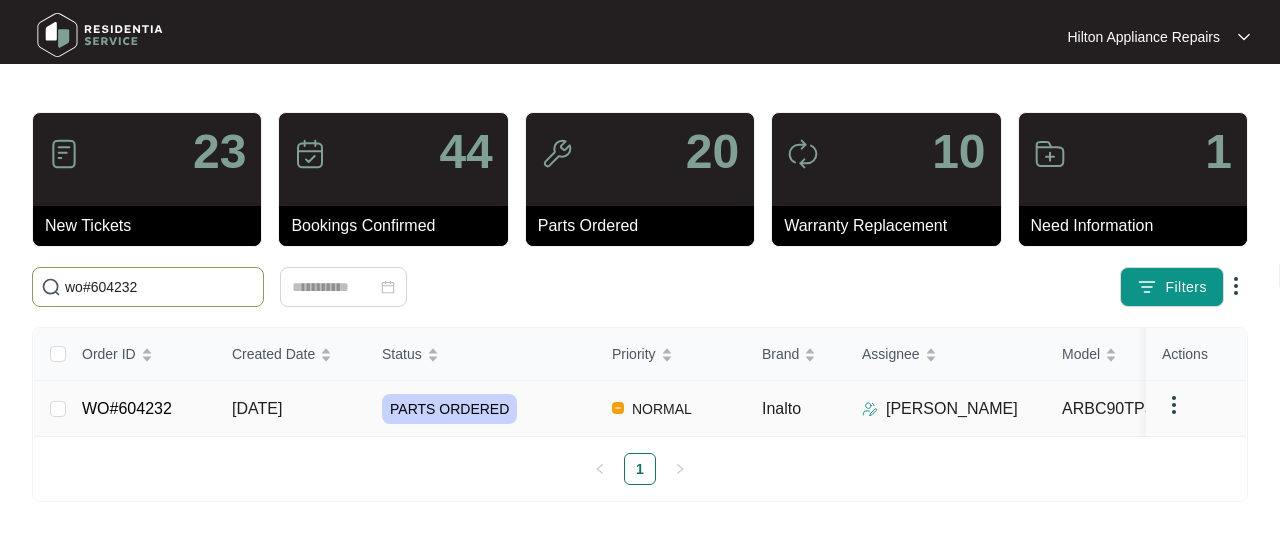 type on "wo#604232" 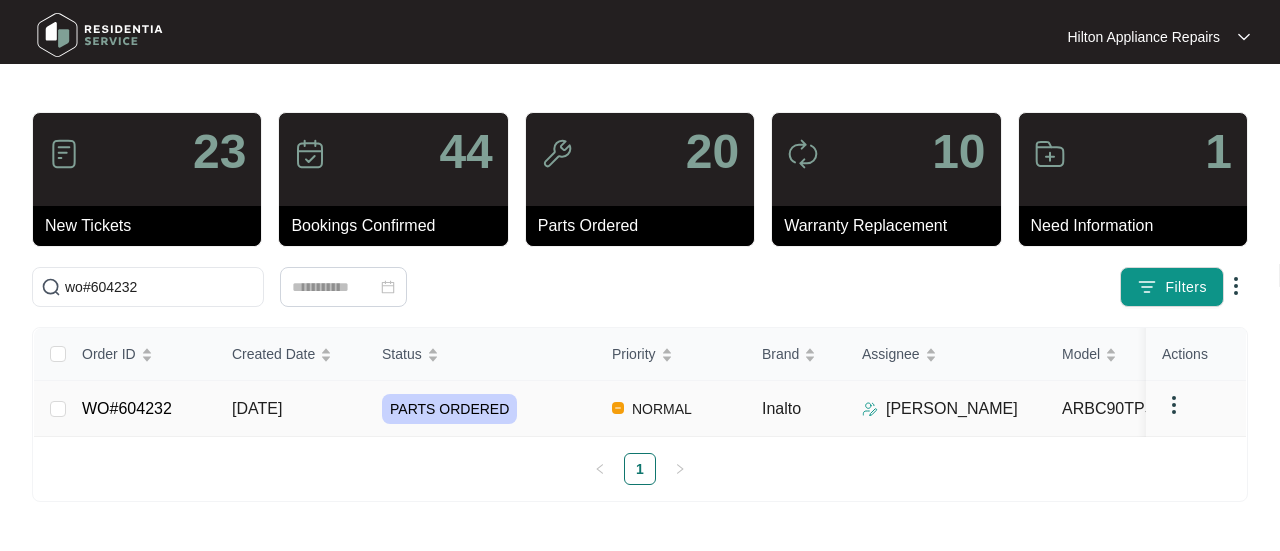 click on "[DATE]" at bounding box center [257, 408] 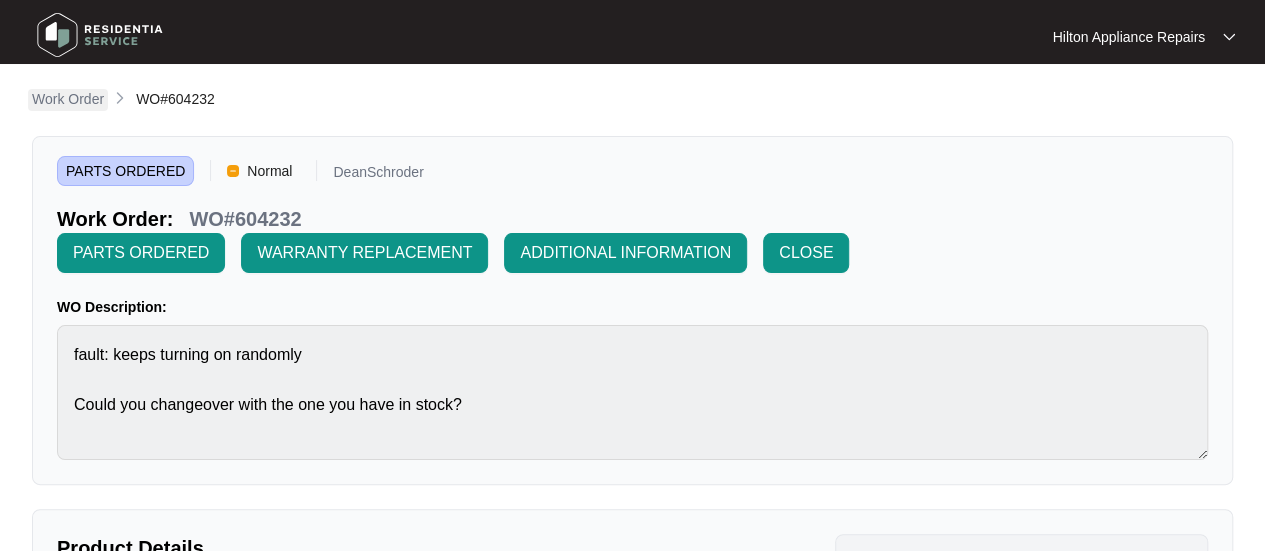 click on "Work Order" at bounding box center (68, 99) 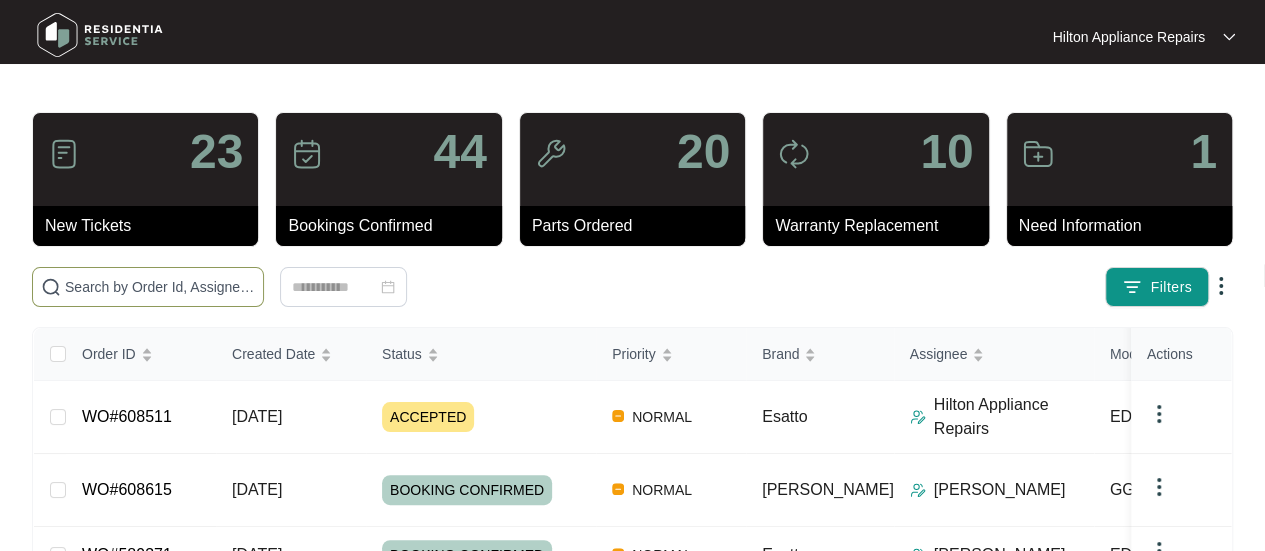 click at bounding box center (160, 287) 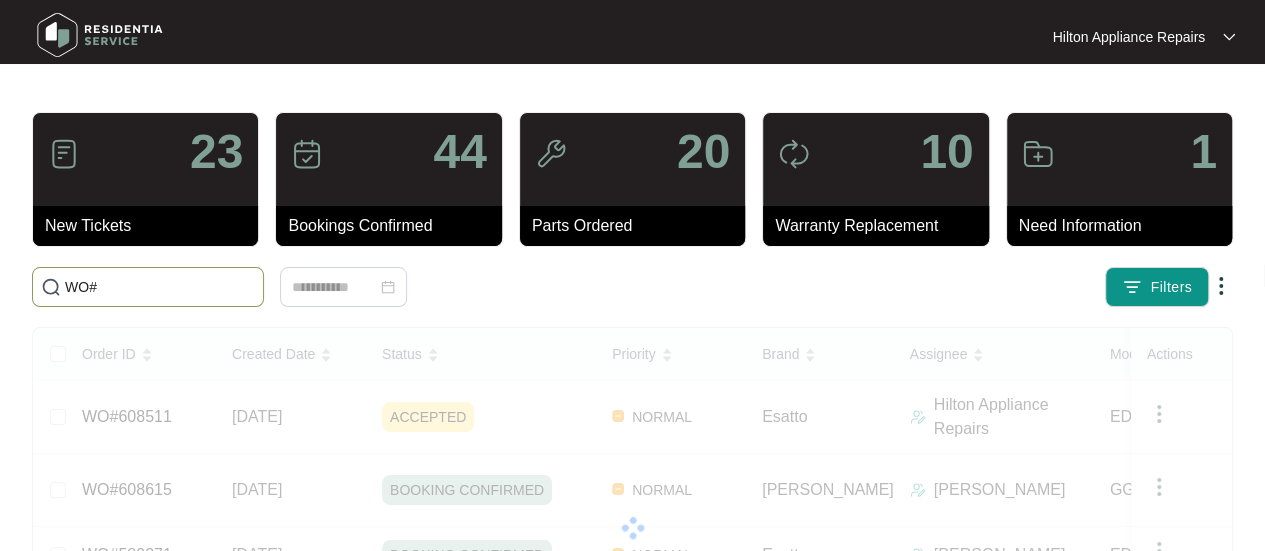 paste on "604232" 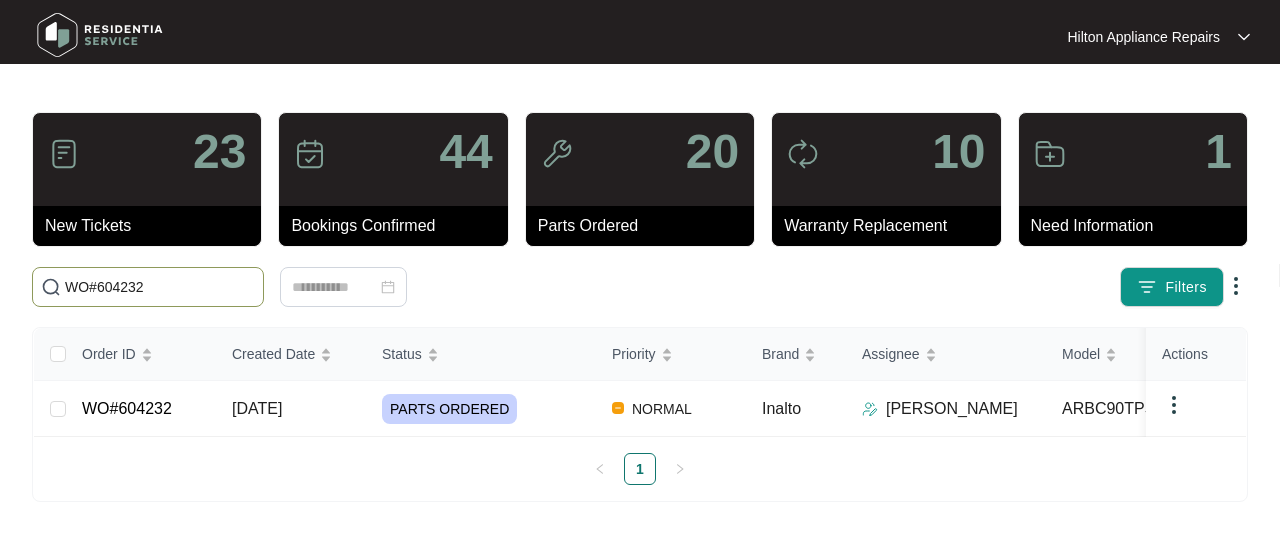type on "WO#604232" 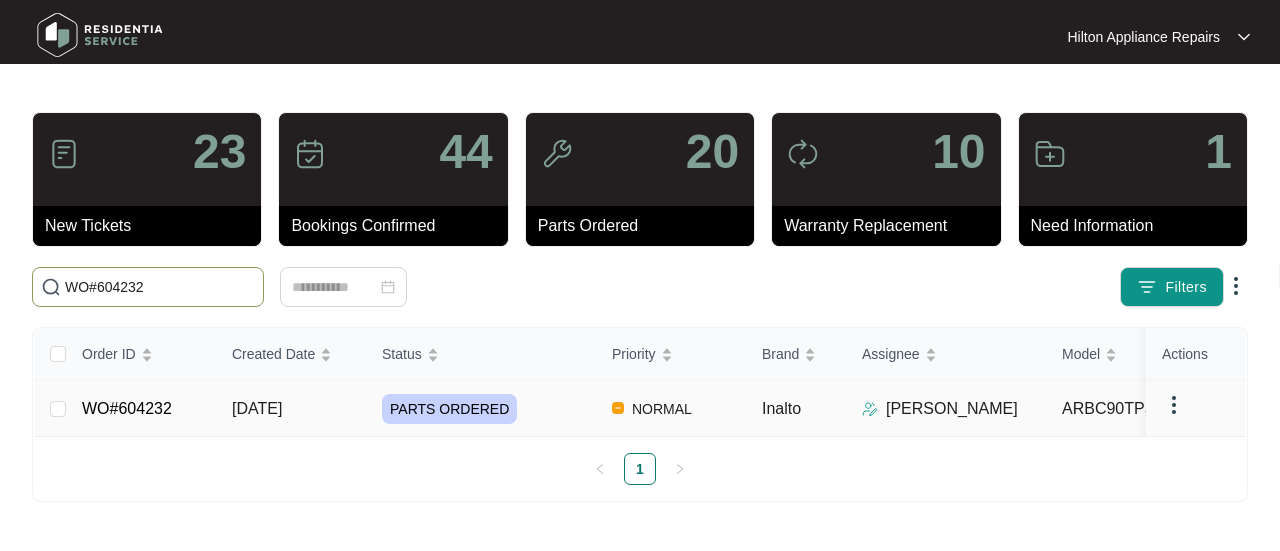 click on "[DATE]" at bounding box center [257, 408] 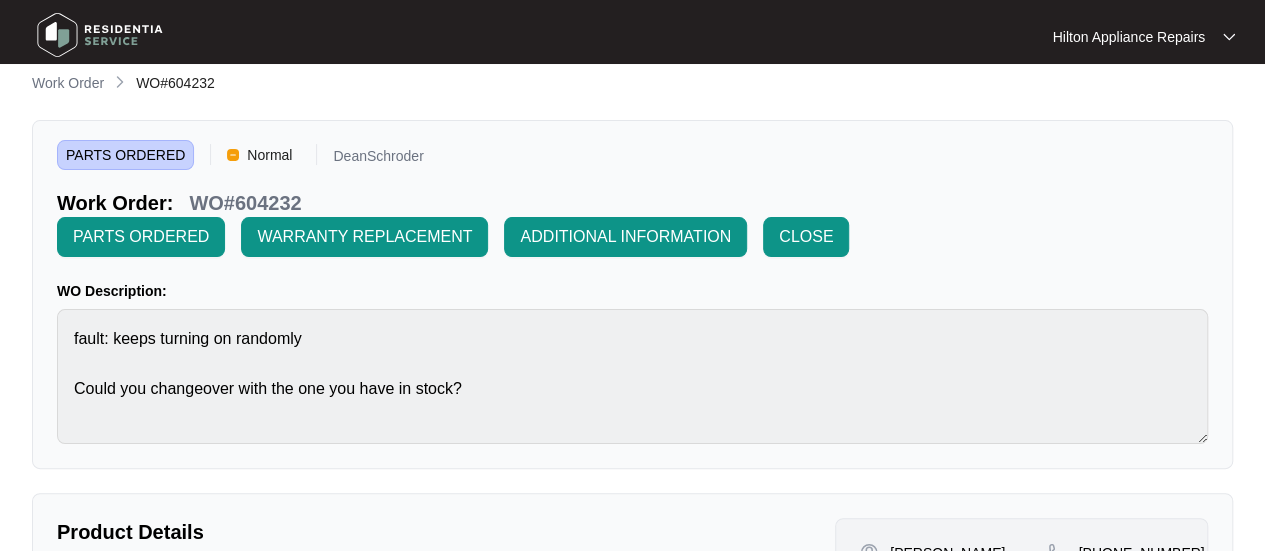 scroll, scrollTop: 0, scrollLeft: 0, axis: both 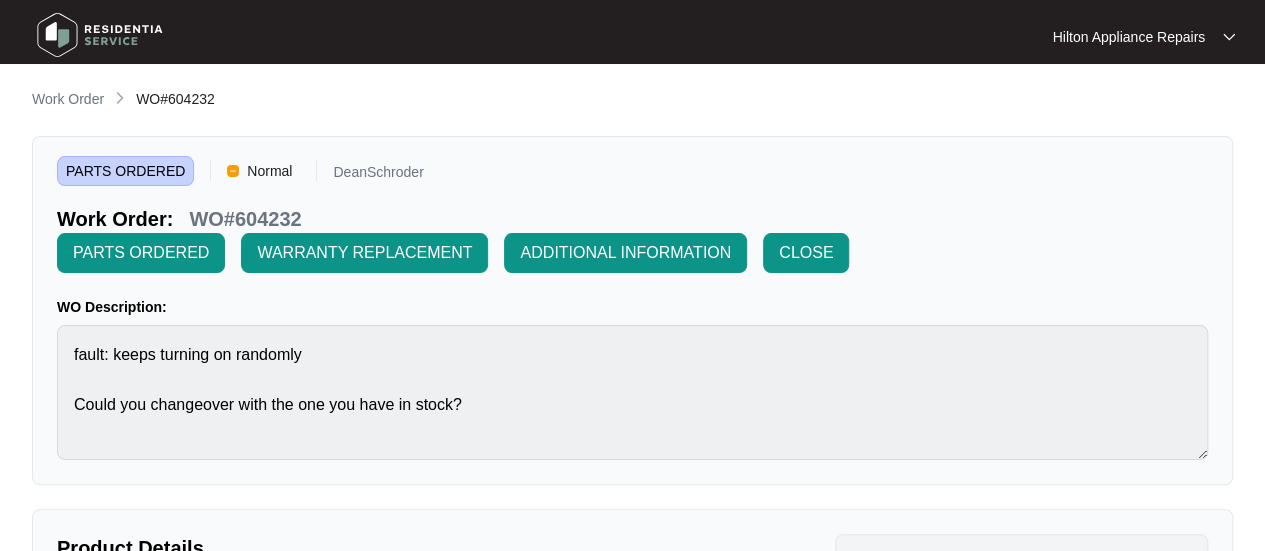 click on "Work Order" at bounding box center [68, 99] 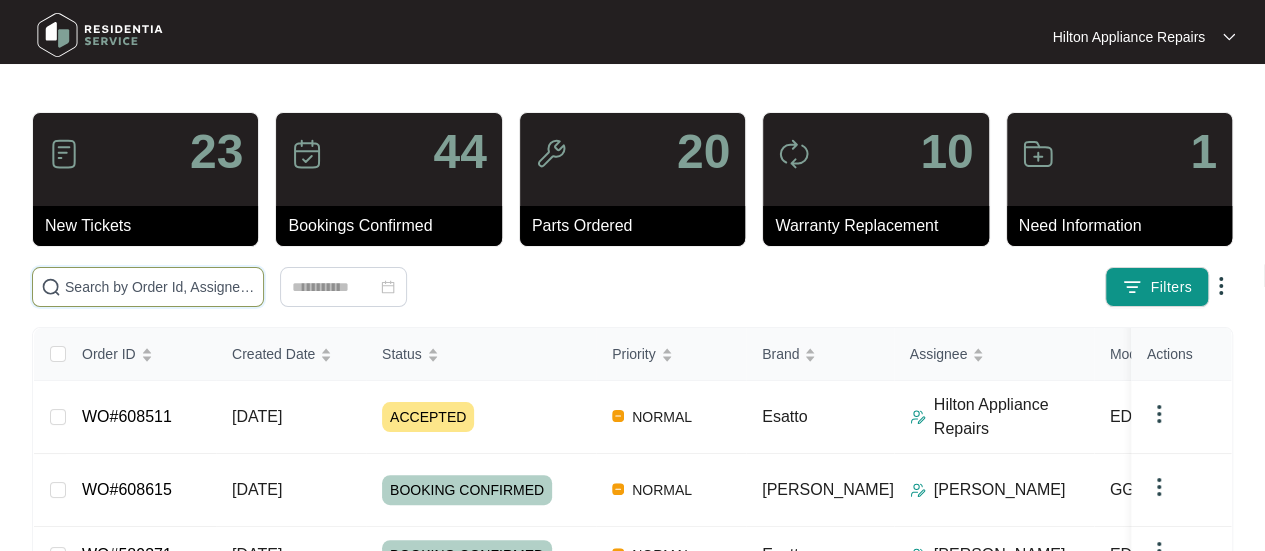 click at bounding box center (160, 287) 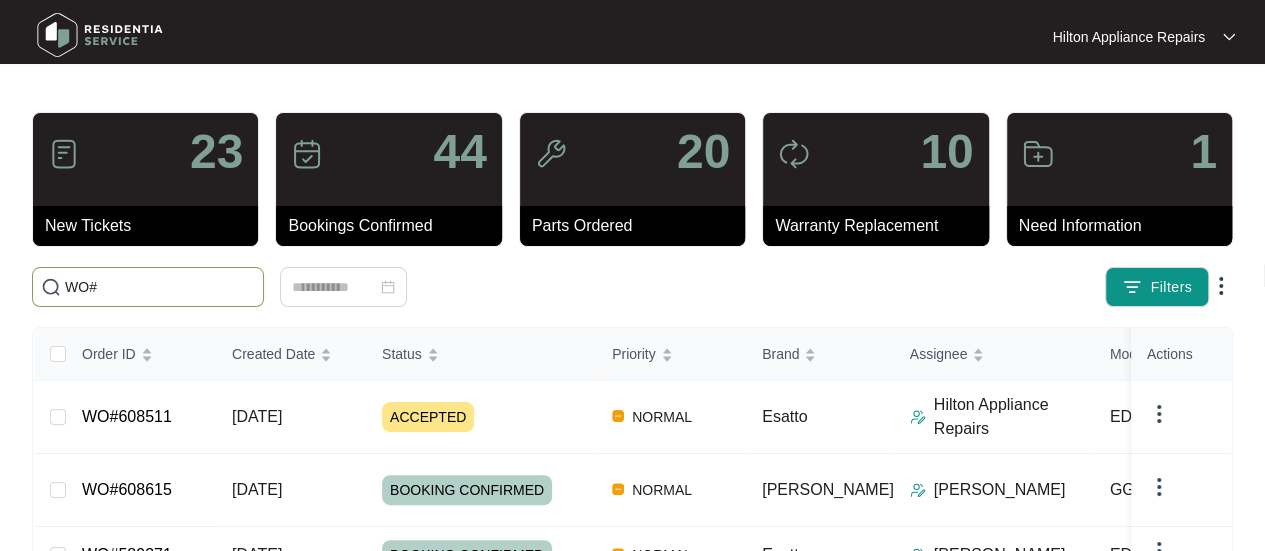 paste on "604048" 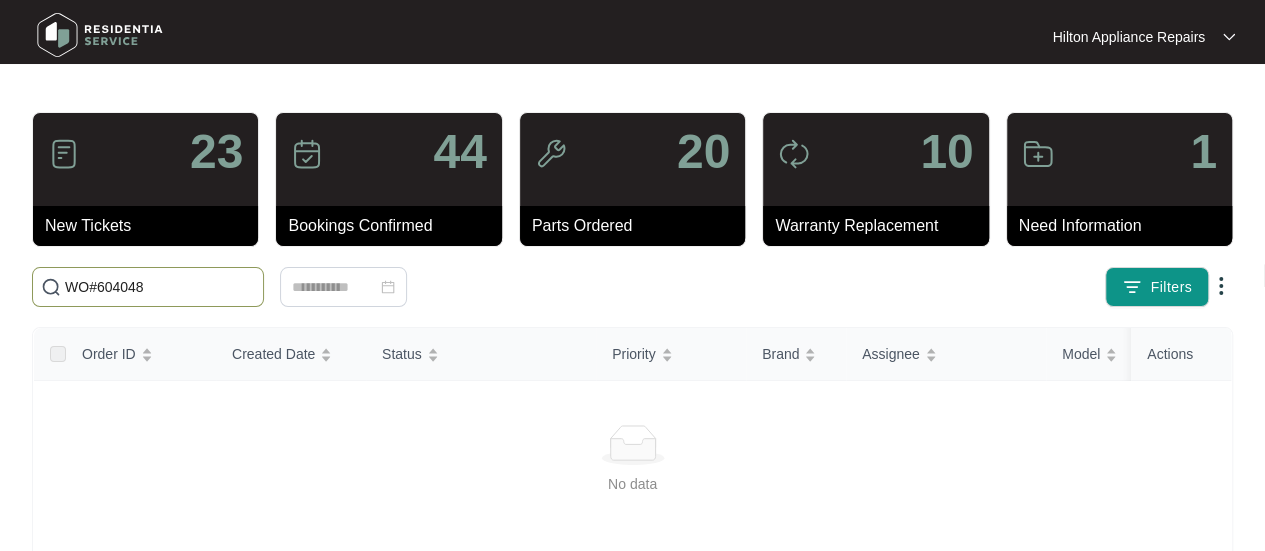 click on "WO#604048" at bounding box center [160, 287] 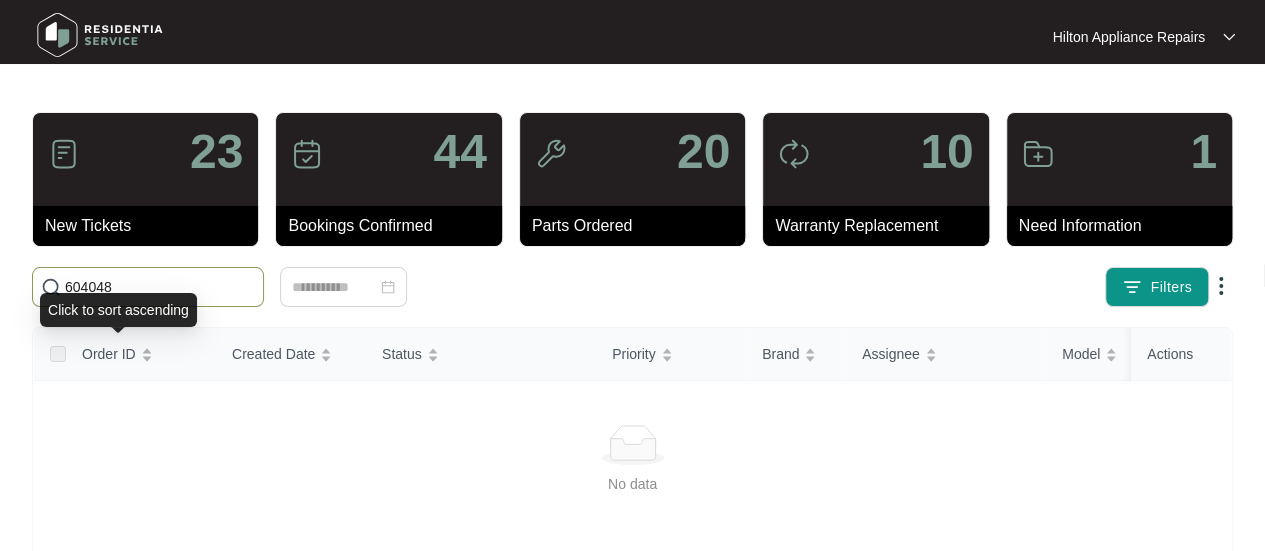 click on "604048" at bounding box center (160, 287) 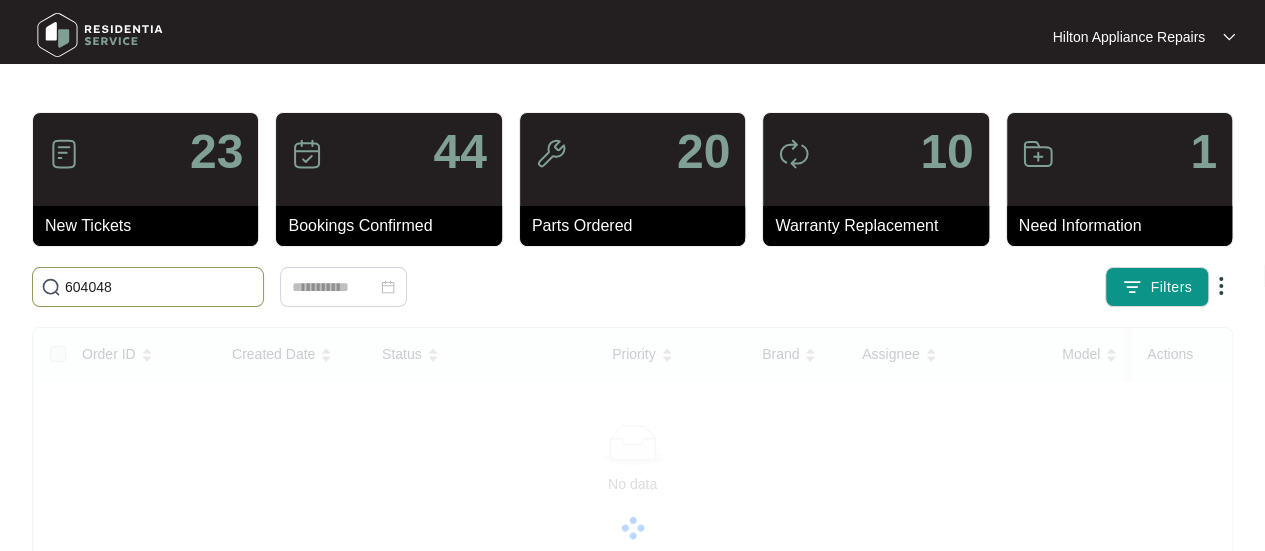 drag, startPoint x: 144, startPoint y: 287, endPoint x: -6, endPoint y: 283, distance: 150.05333 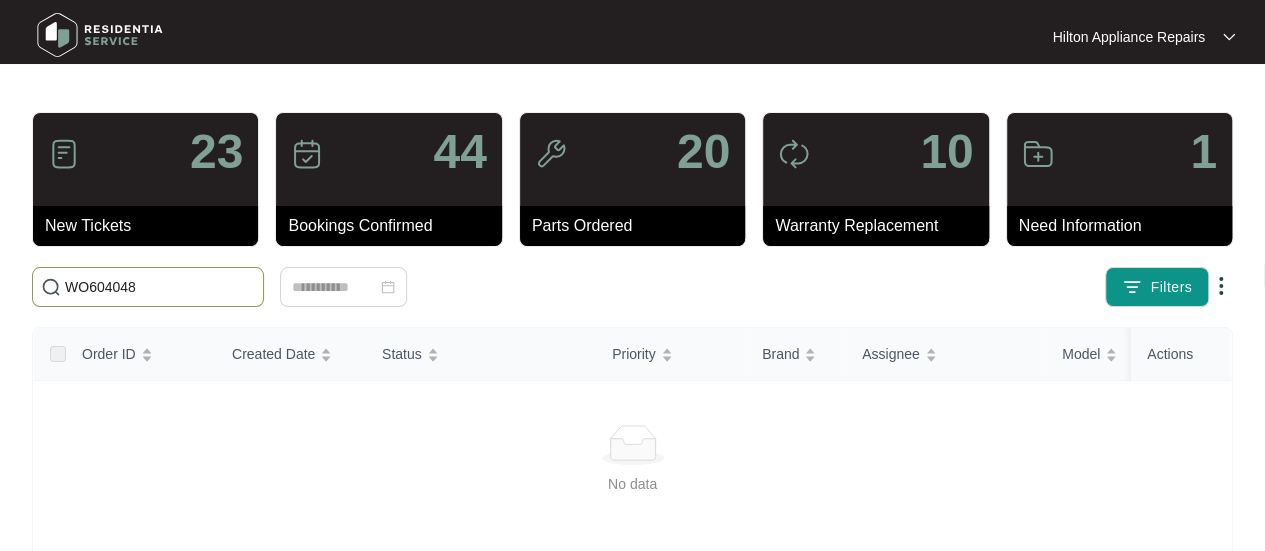 click on "WO604048" at bounding box center [160, 287] 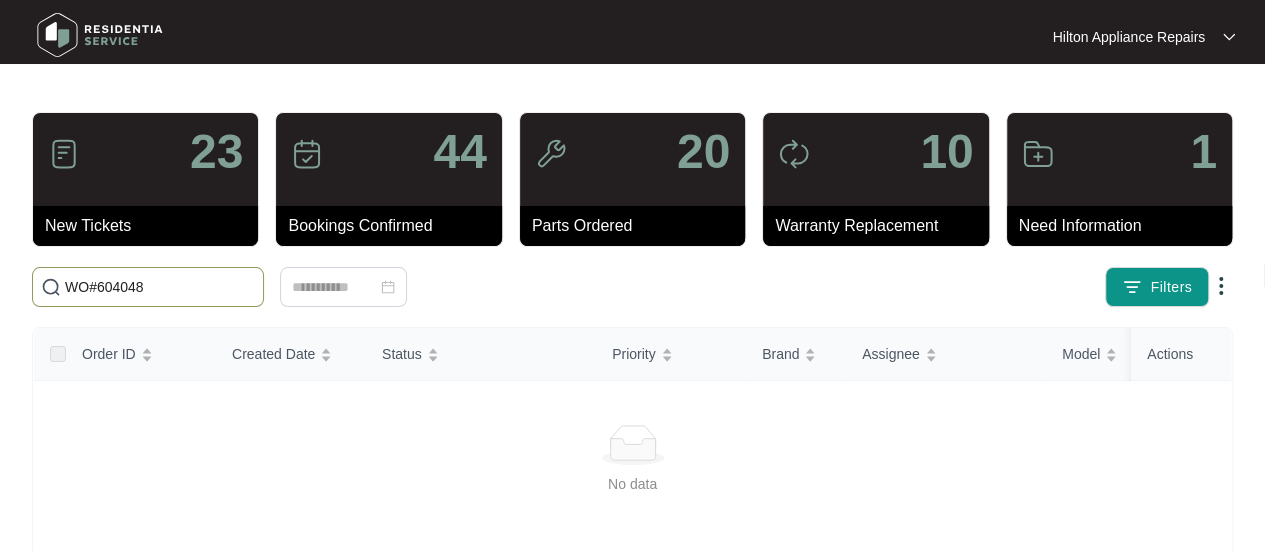click on "WO#604048" at bounding box center [160, 287] 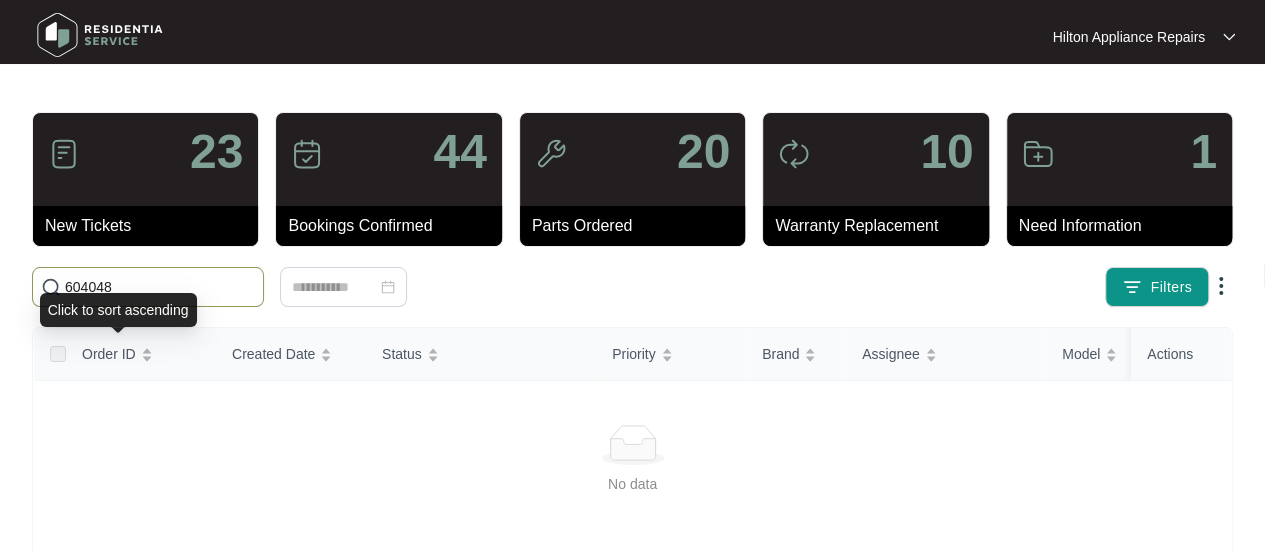 click on "604048" at bounding box center (160, 287) 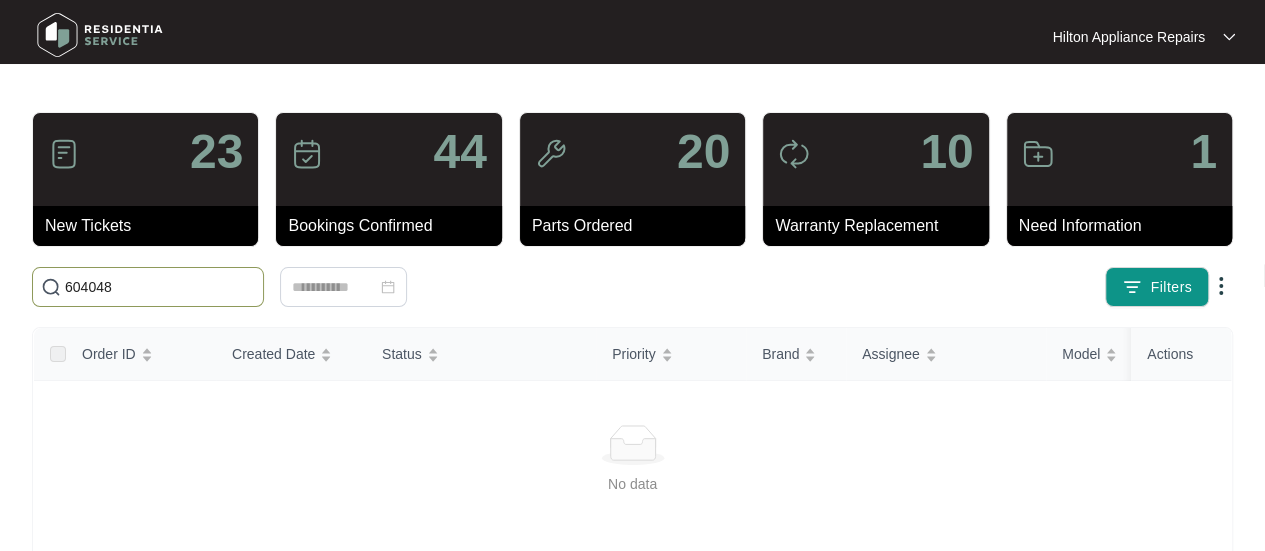 type on "604048" 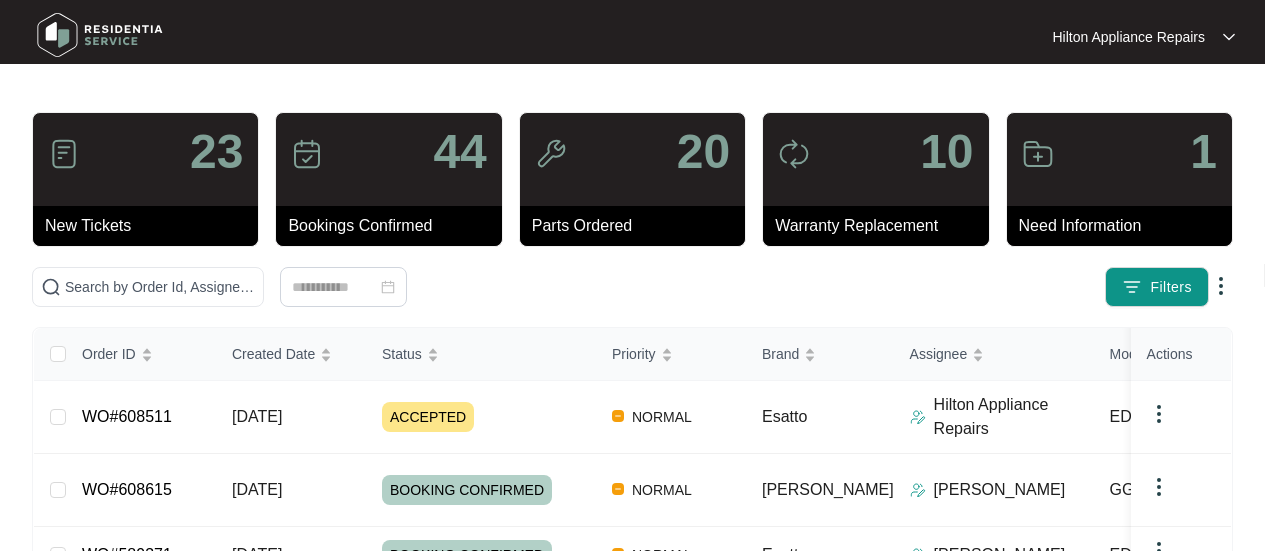 scroll, scrollTop: 0, scrollLeft: 0, axis: both 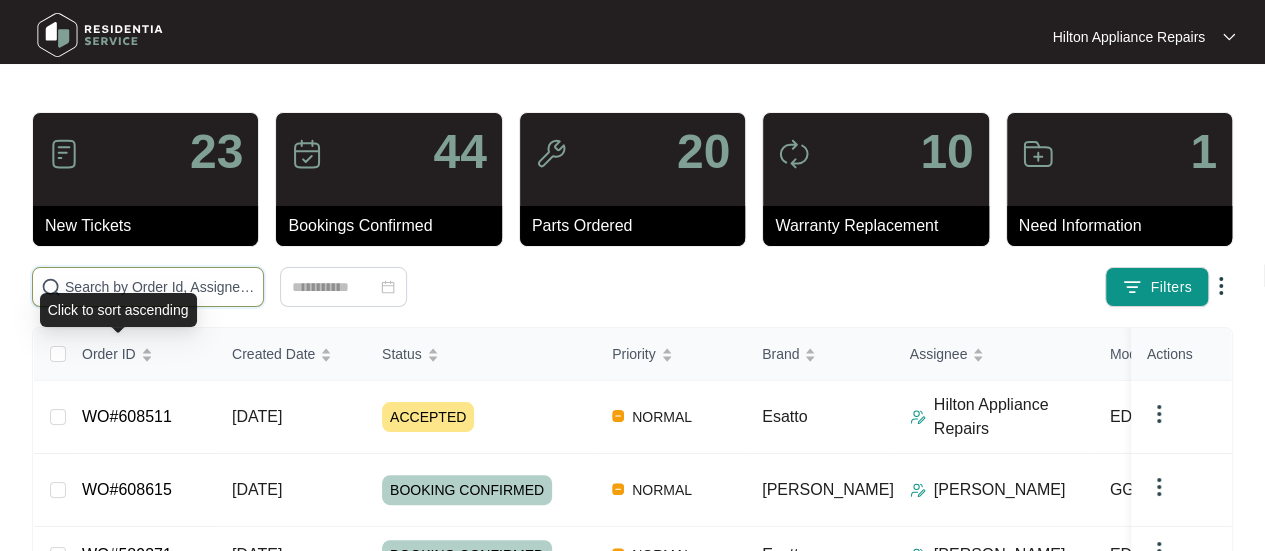 click at bounding box center [160, 287] 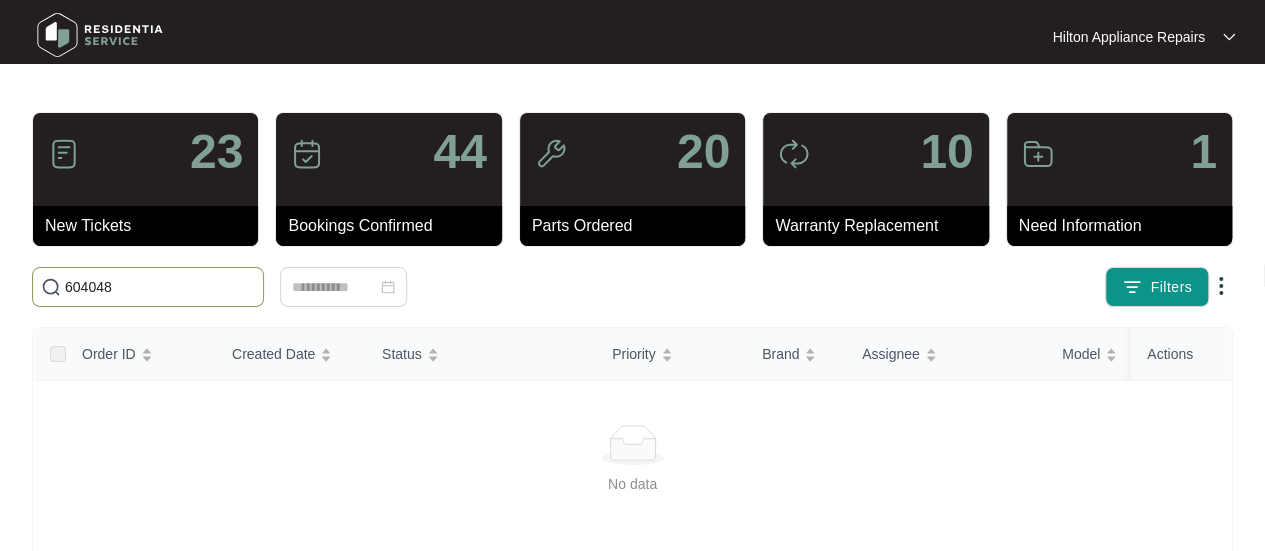 type on "604048" 